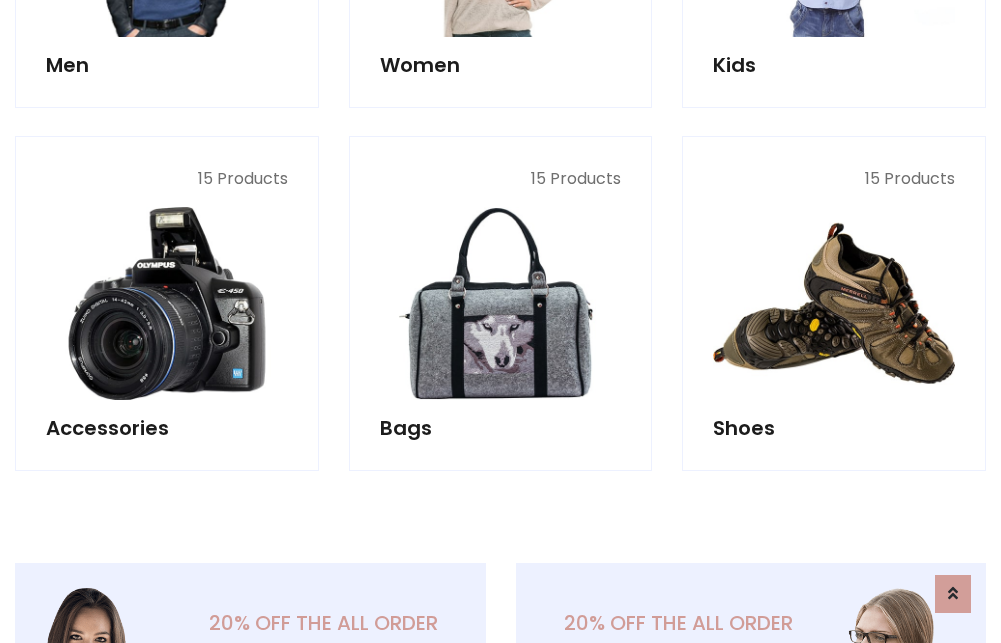 scroll, scrollTop: 853, scrollLeft: 0, axis: vertical 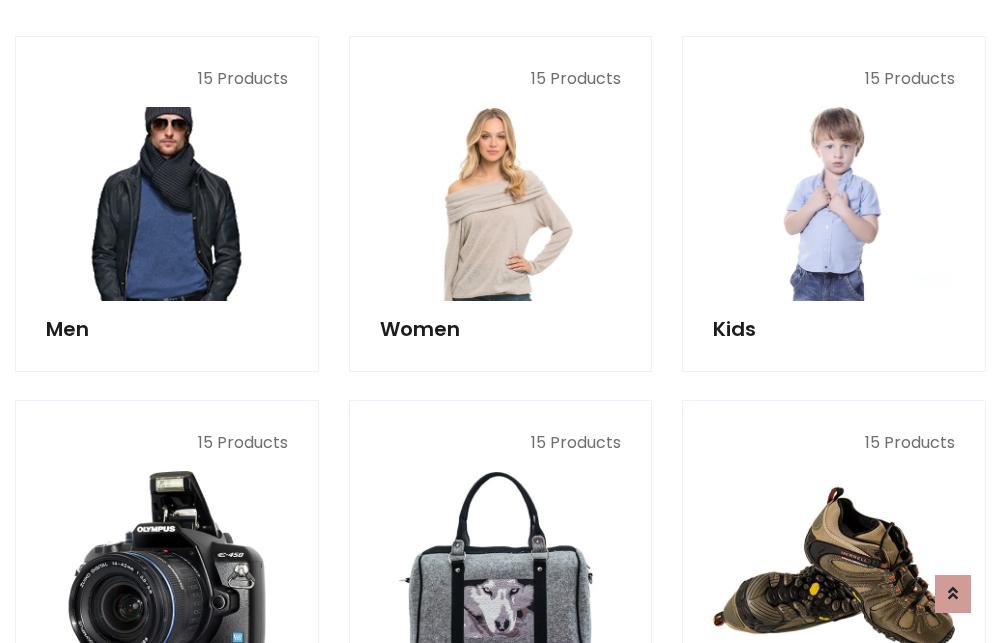 click at bounding box center [167, 204] 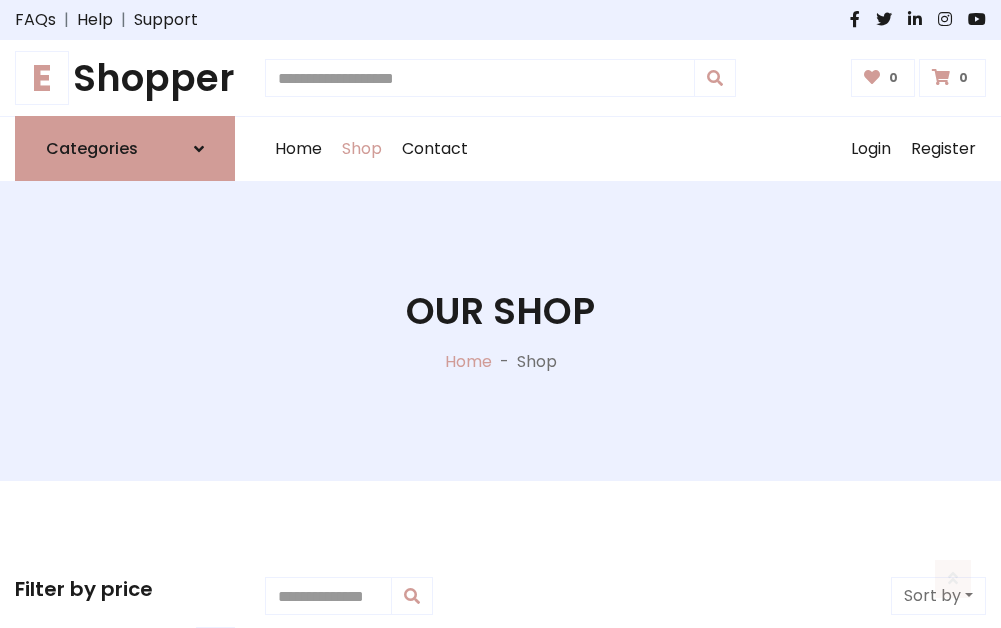 scroll, scrollTop: 807, scrollLeft: 0, axis: vertical 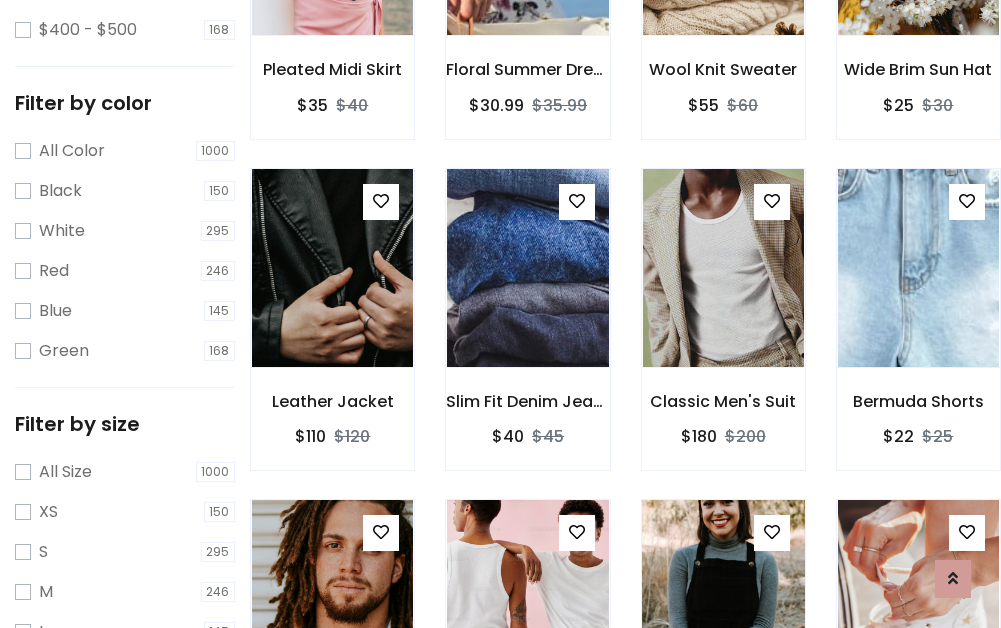 click at bounding box center (723, 599) 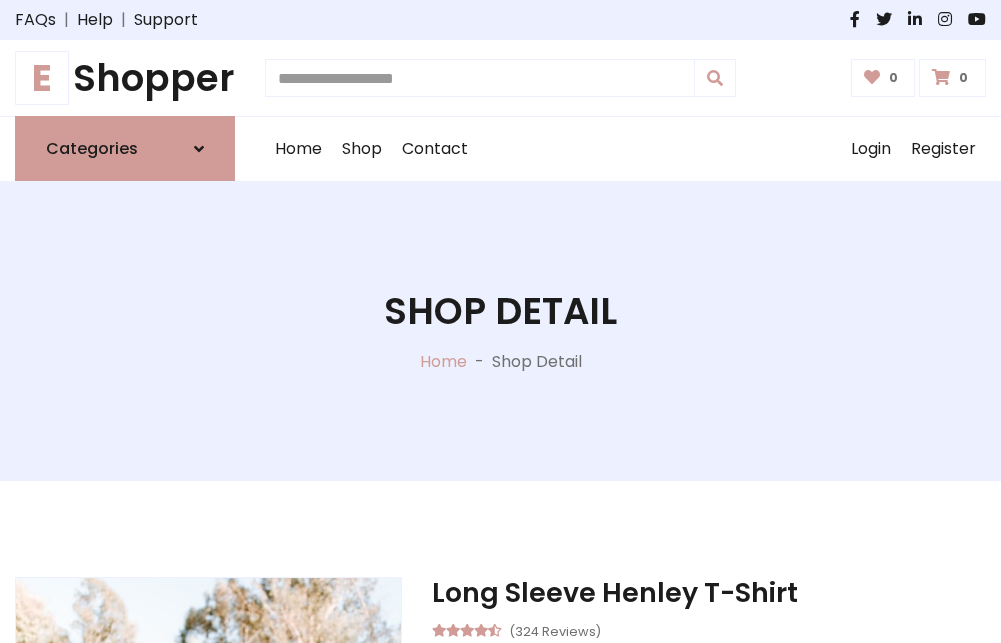 scroll, scrollTop: 0, scrollLeft: 0, axis: both 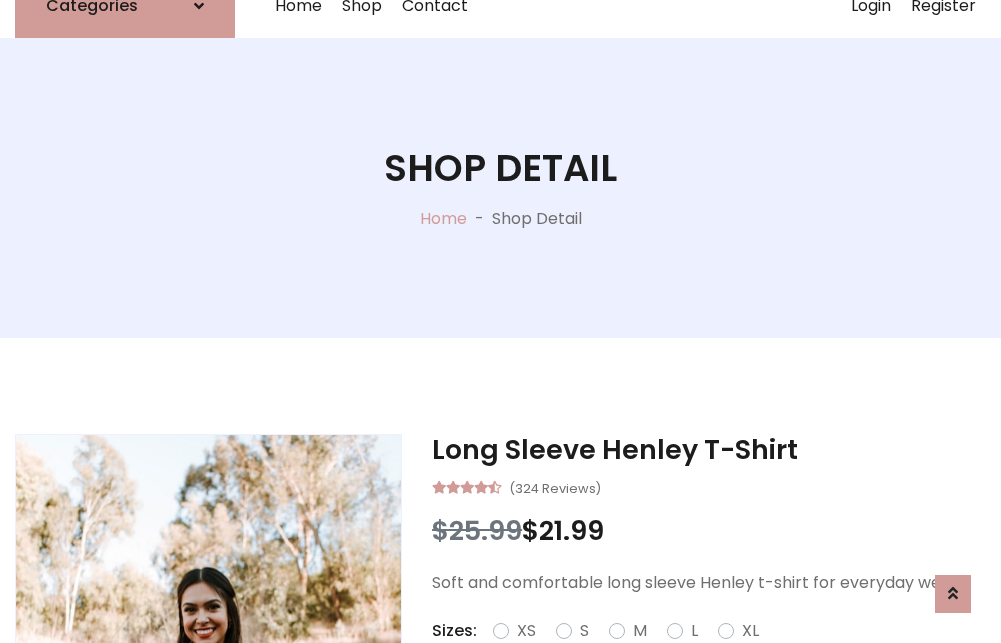 click on "Red" at bounding box center [722, 655] 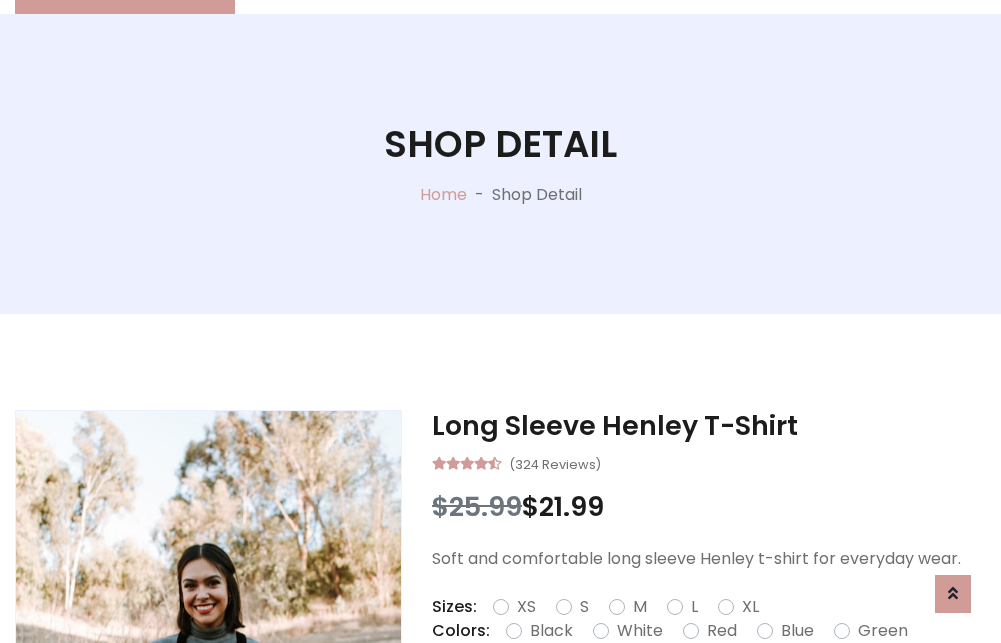 click on "Add To Cart" at bounding box center (653, 694) 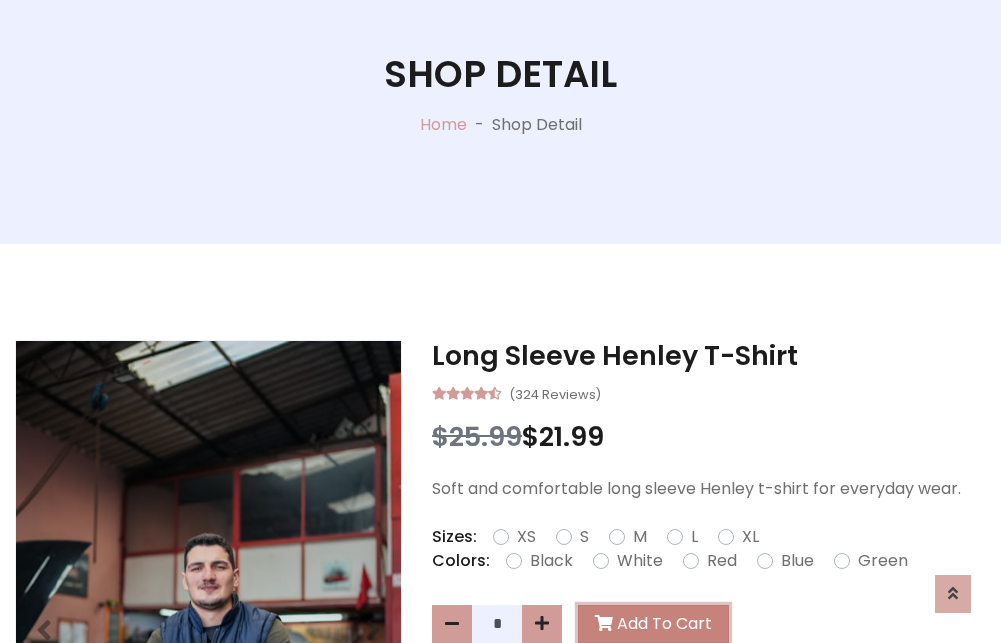 scroll, scrollTop: 0, scrollLeft: 0, axis: both 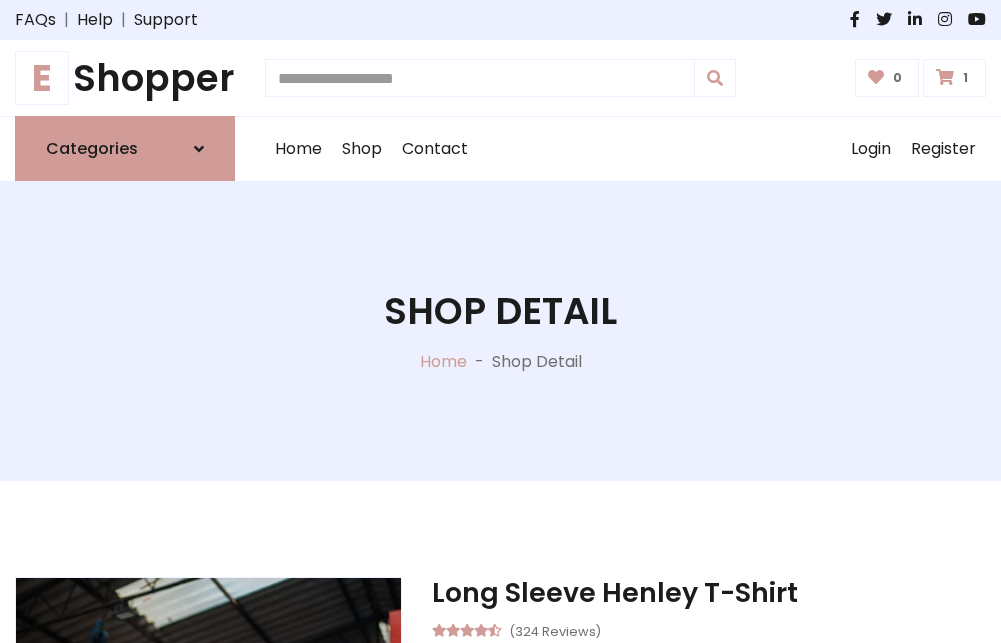 click at bounding box center [945, 77] 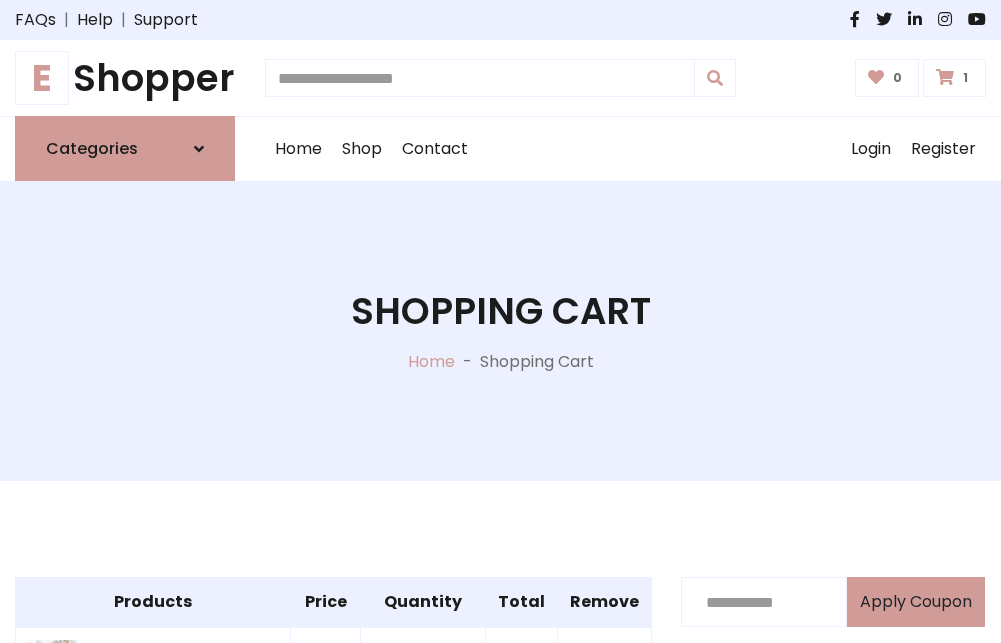 scroll, scrollTop: 474, scrollLeft: 0, axis: vertical 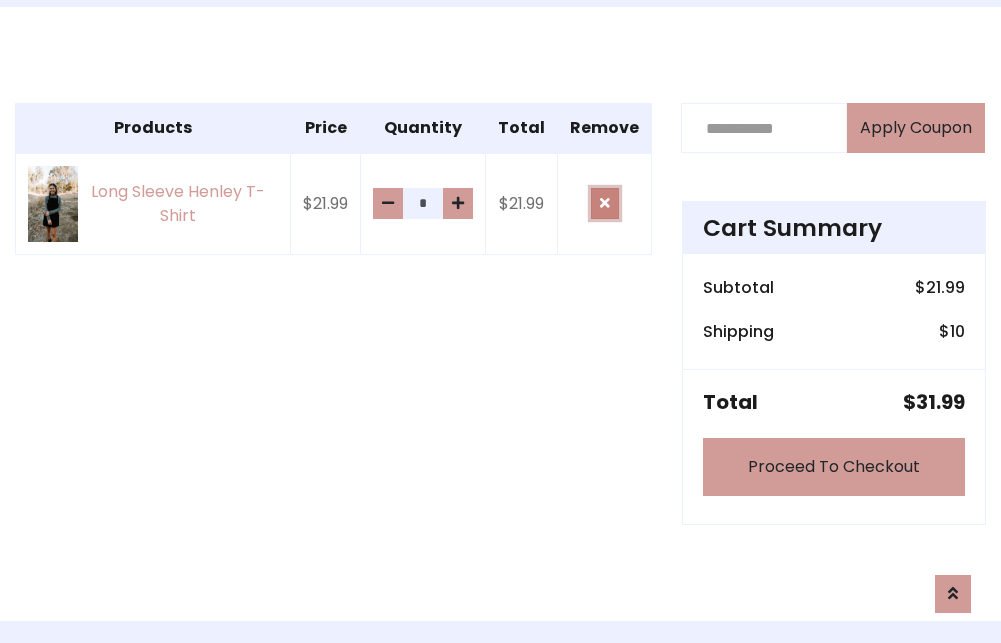 click at bounding box center [605, 203] 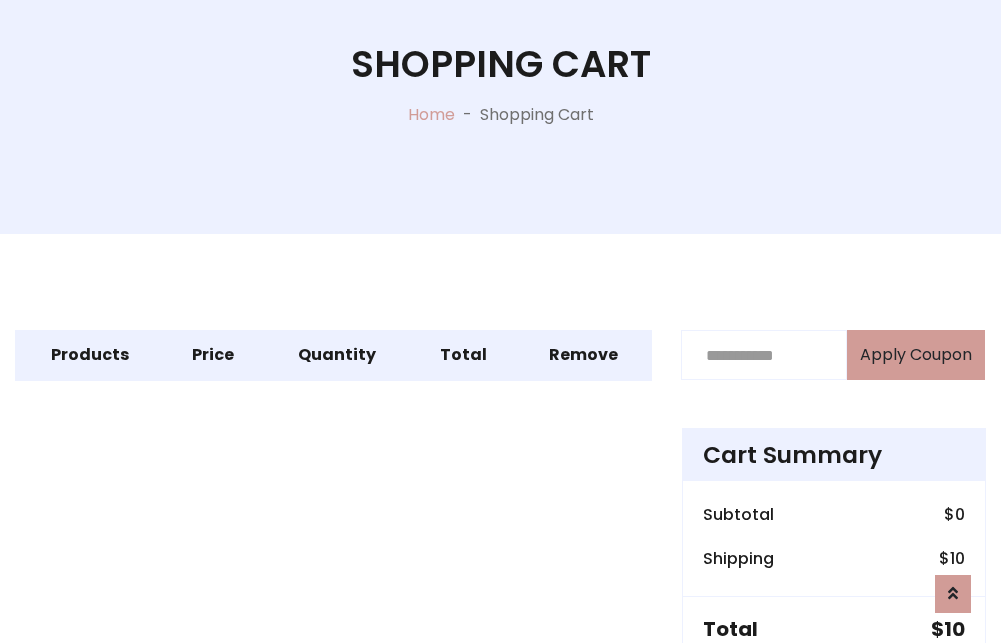 click on "Proceed To Checkout" at bounding box center (834, 694) 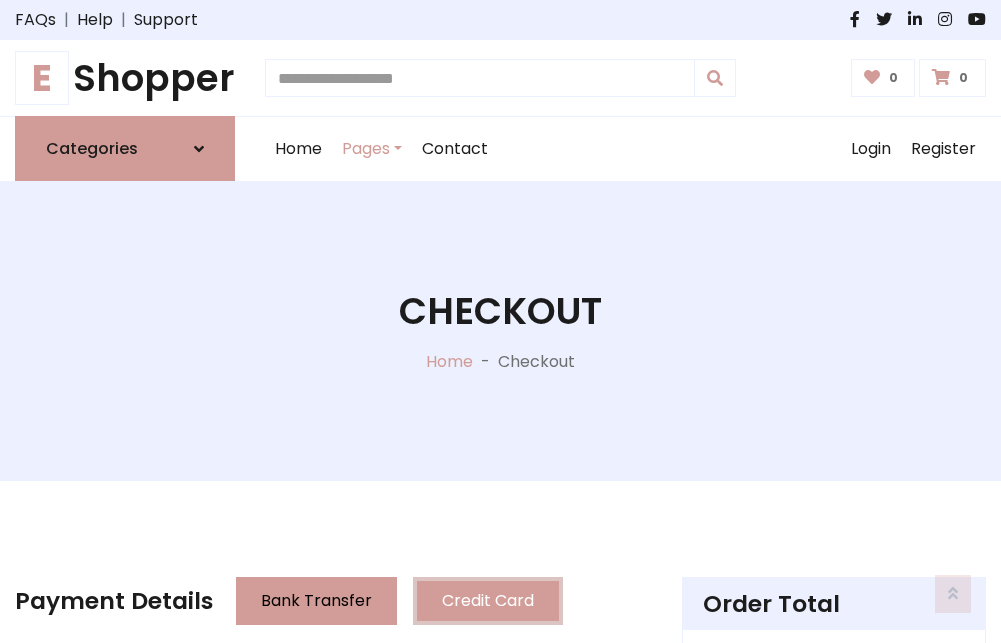 scroll, scrollTop: 137, scrollLeft: 0, axis: vertical 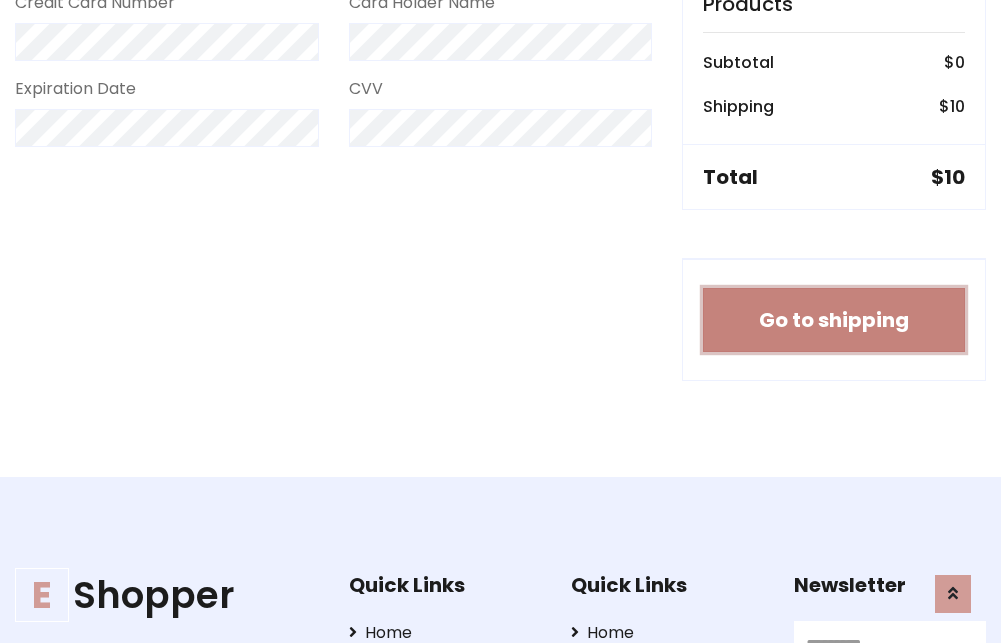 click on "Go to shipping" at bounding box center (834, 320) 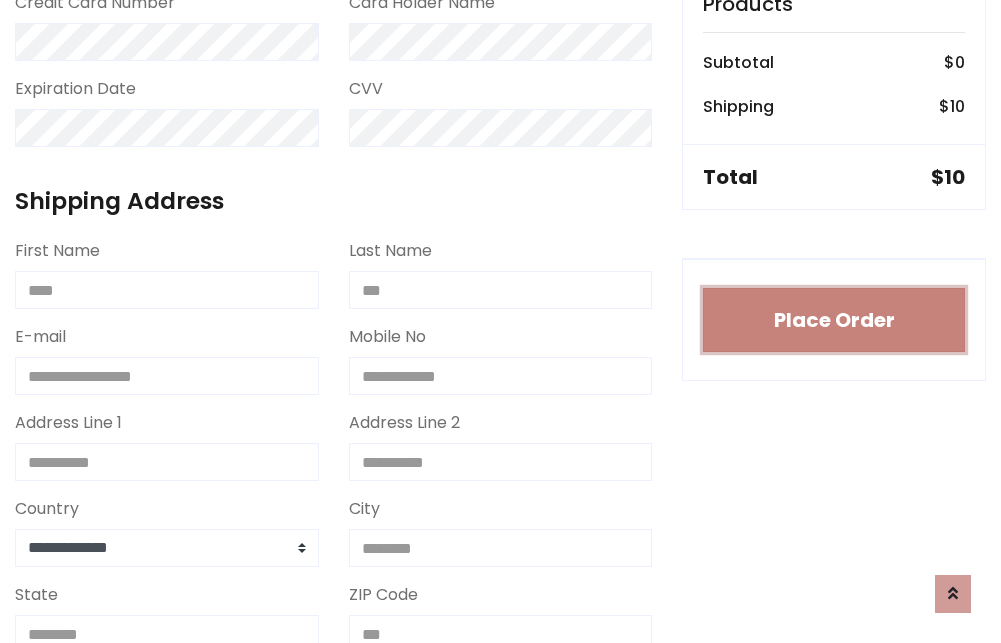 type 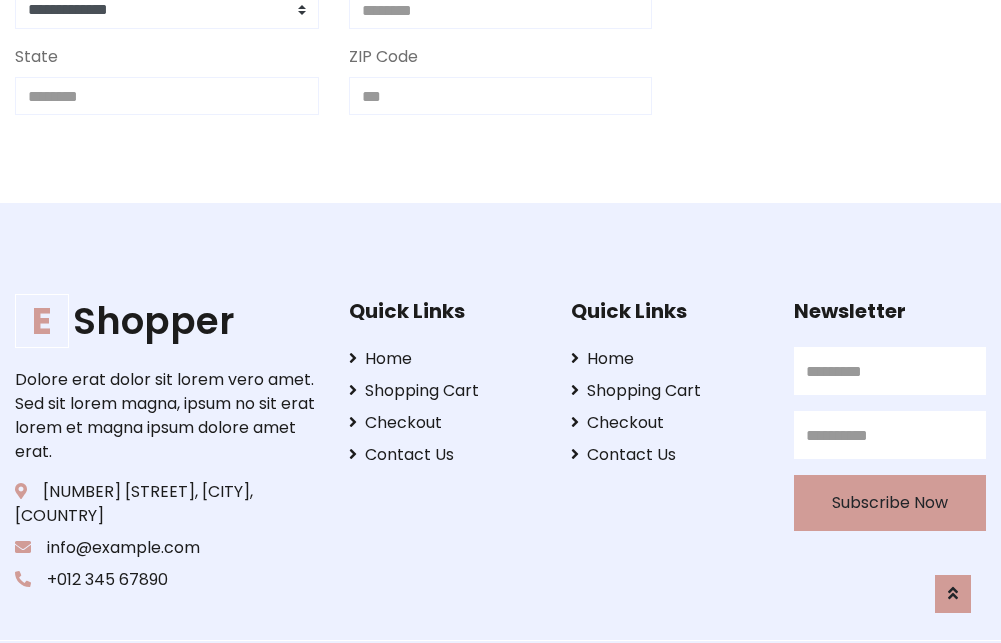 scroll, scrollTop: 713, scrollLeft: 0, axis: vertical 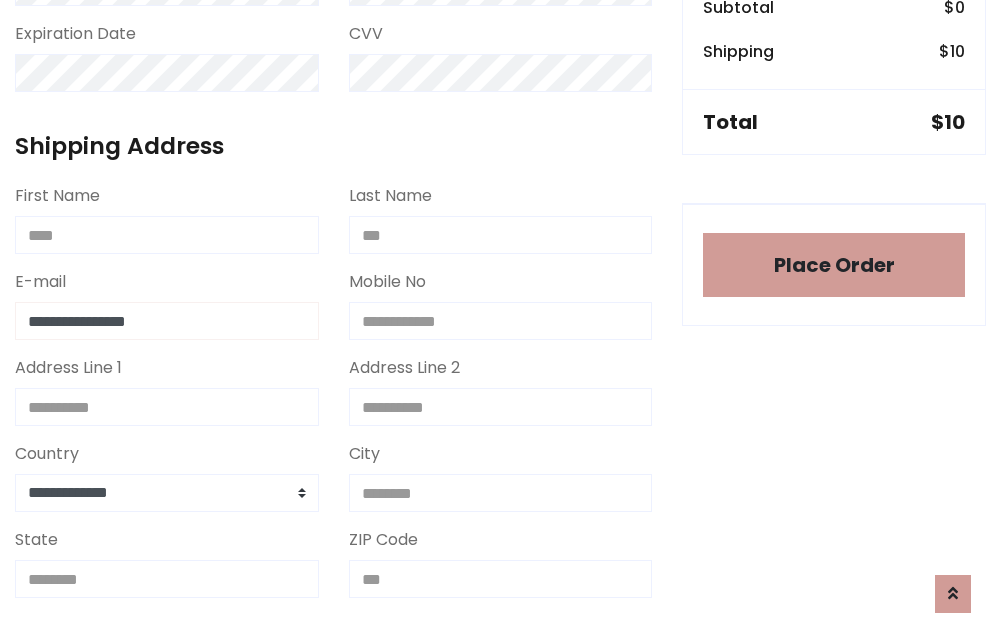 type on "**********" 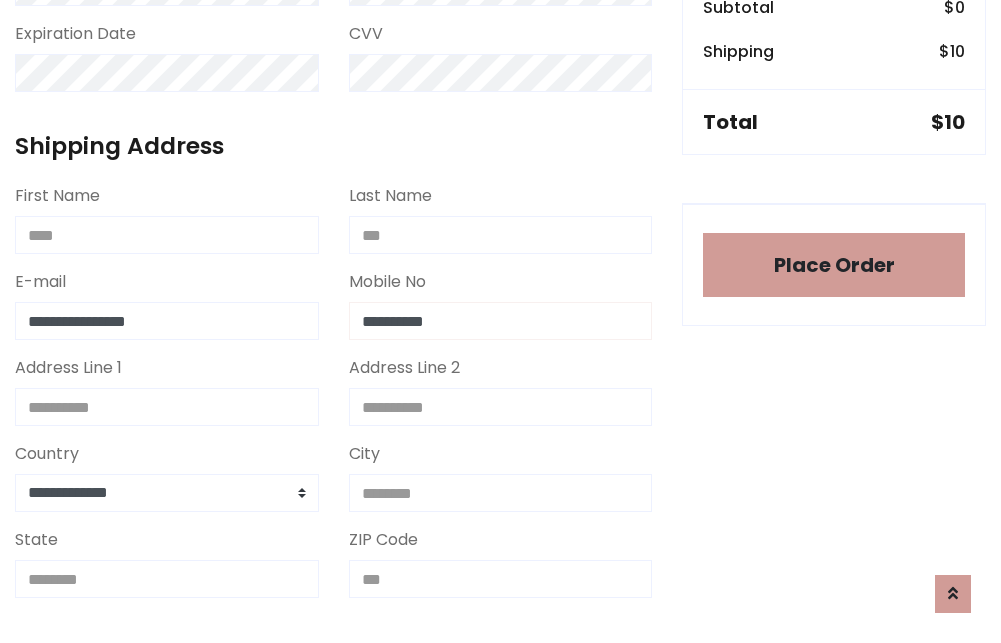 type on "**********" 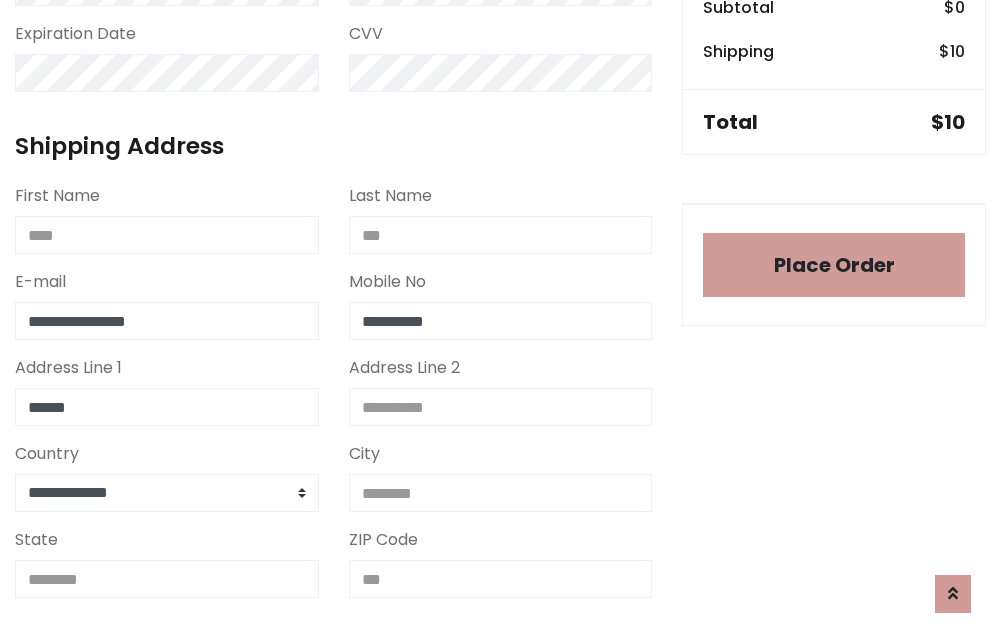 type on "******" 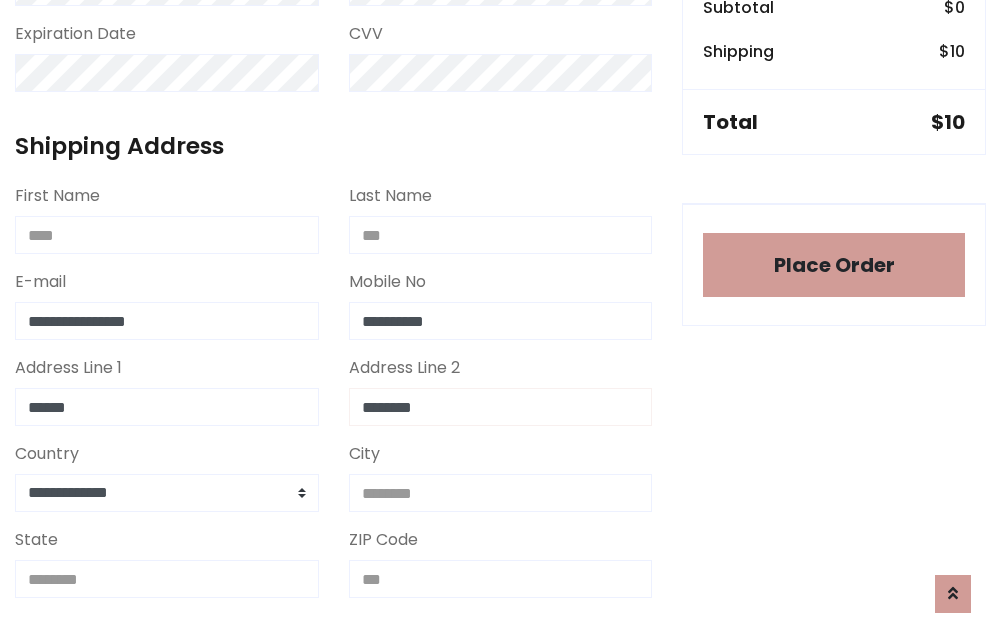 type on "********" 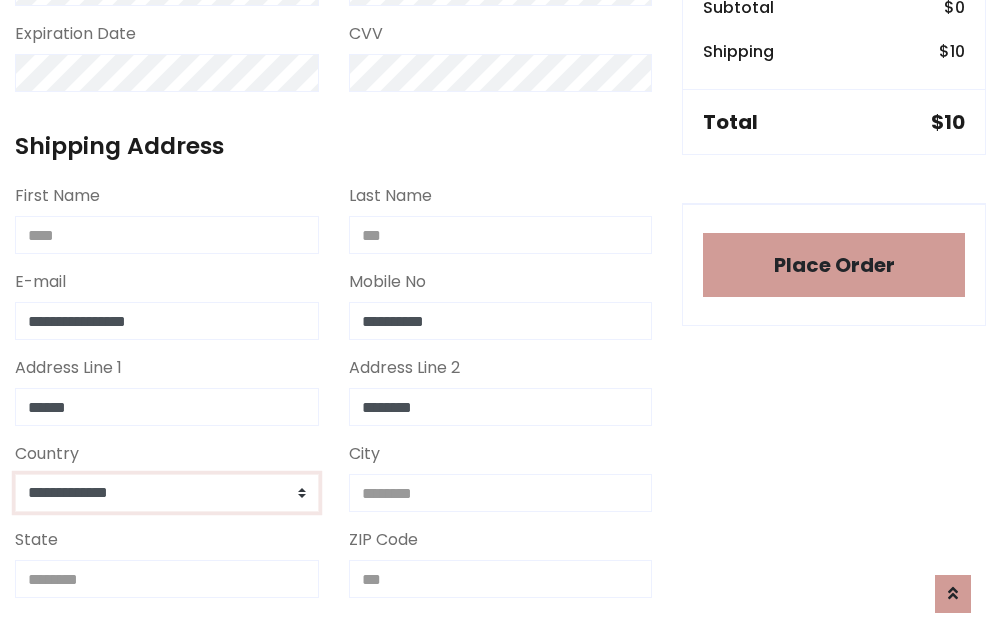 select on "*******" 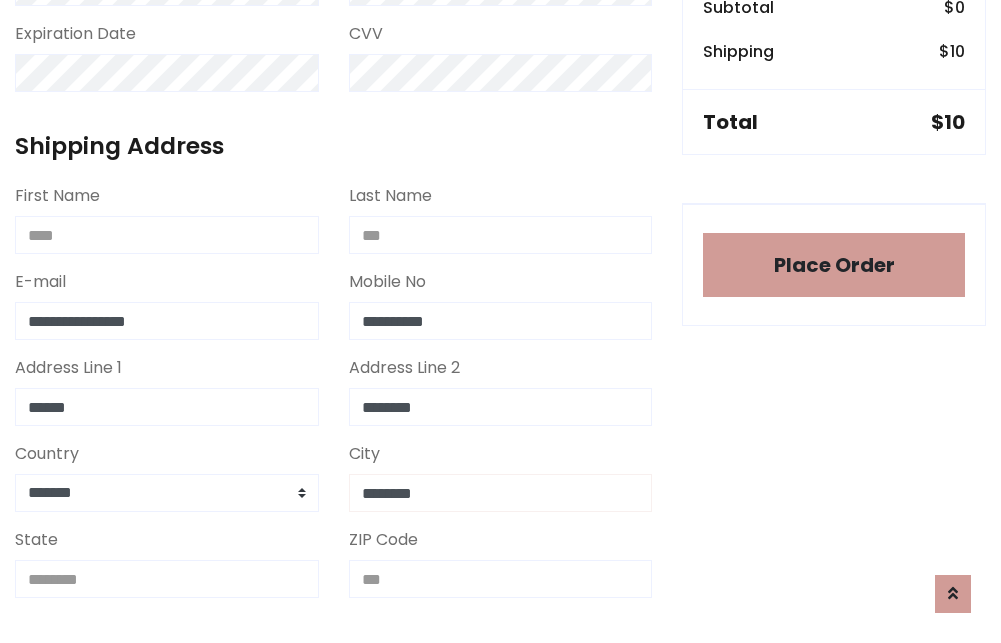 type on "********" 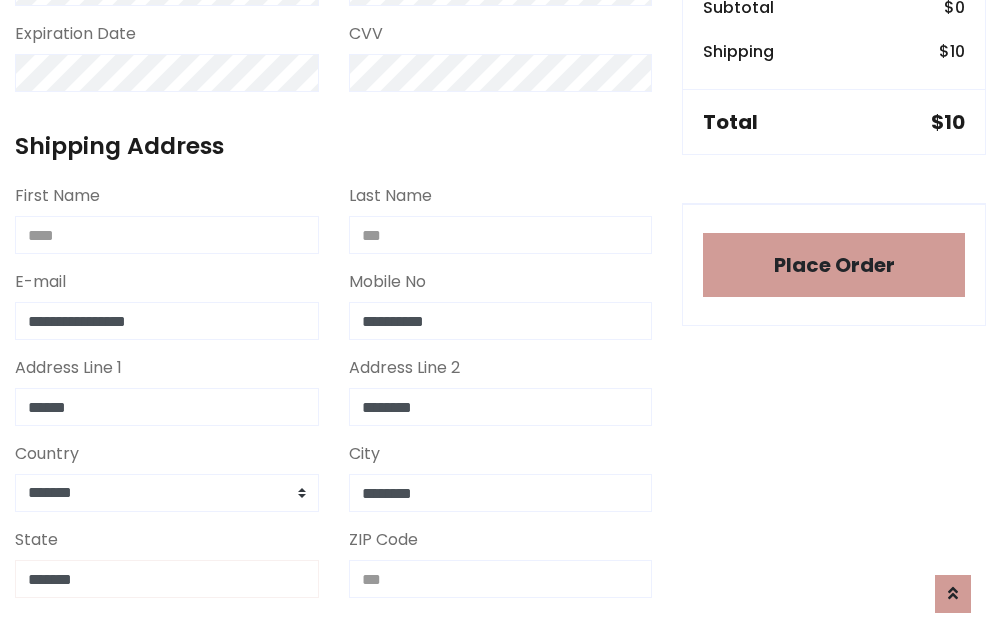 type on "*******" 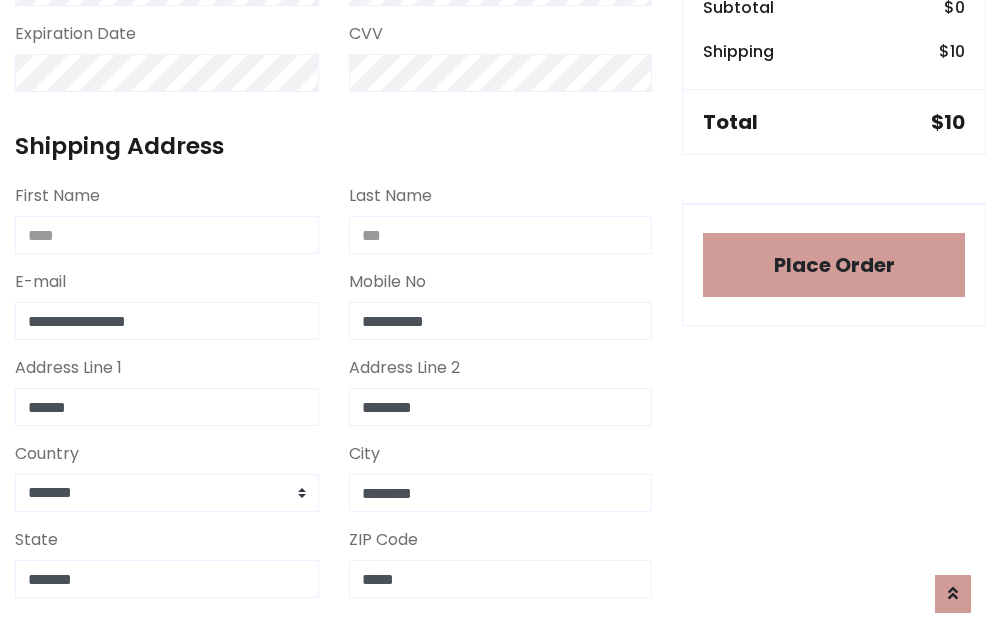 scroll, scrollTop: 403, scrollLeft: 0, axis: vertical 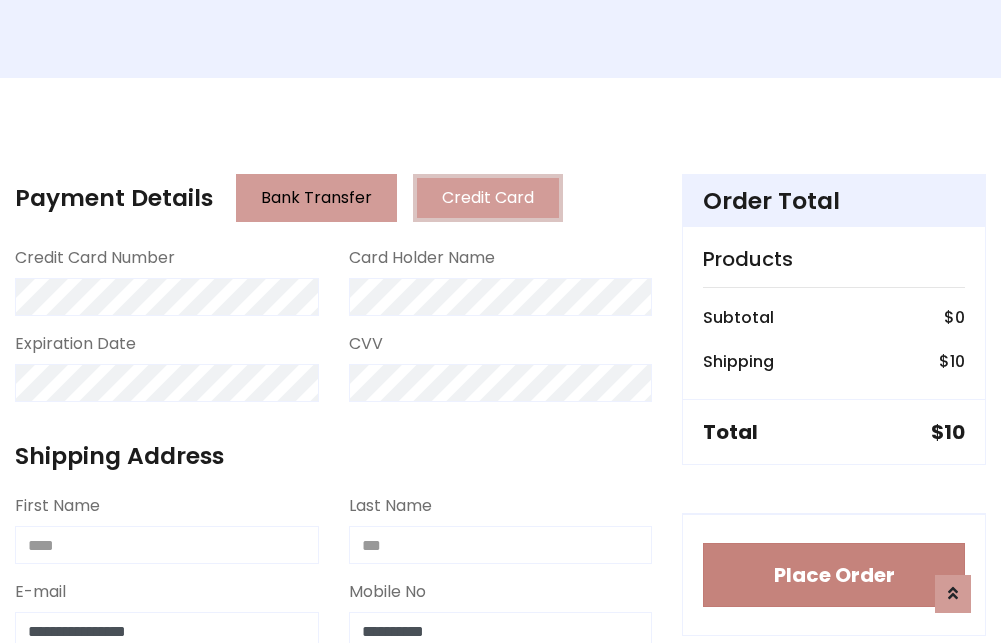 type on "*****" 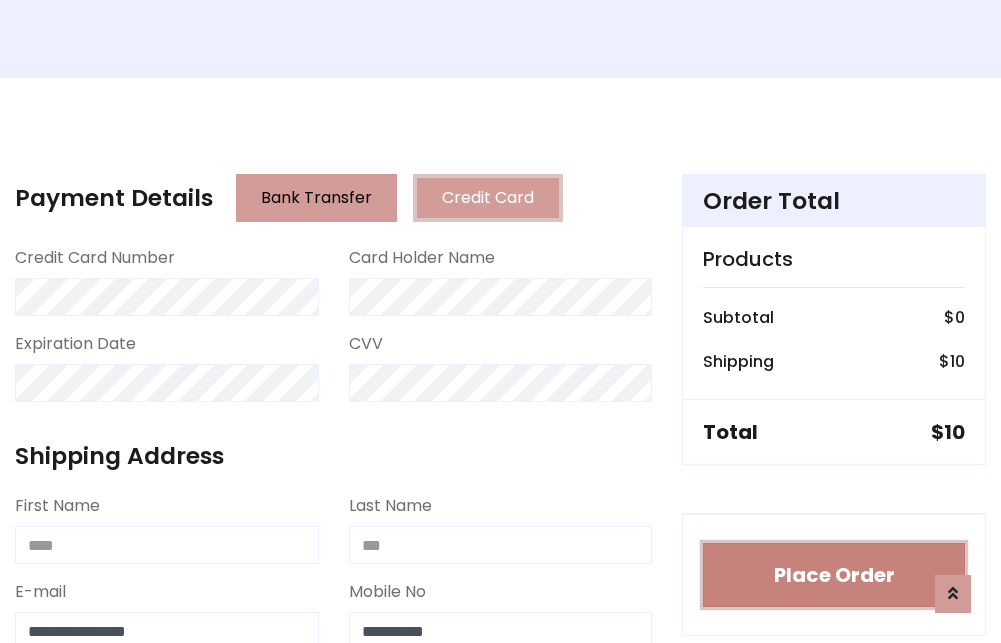 click on "Place Order" at bounding box center [834, 575] 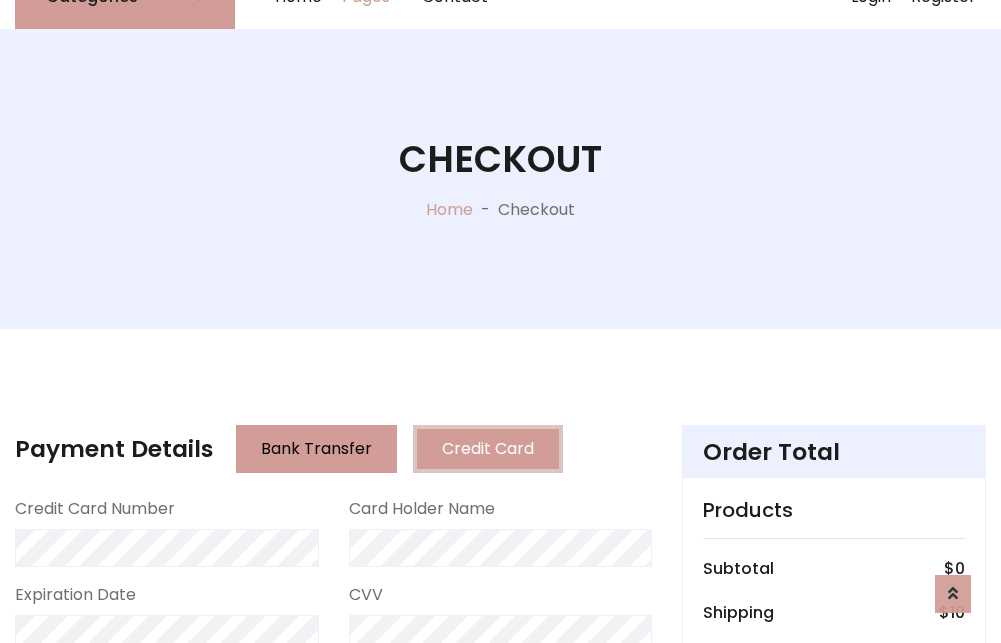 scroll, scrollTop: 0, scrollLeft: 0, axis: both 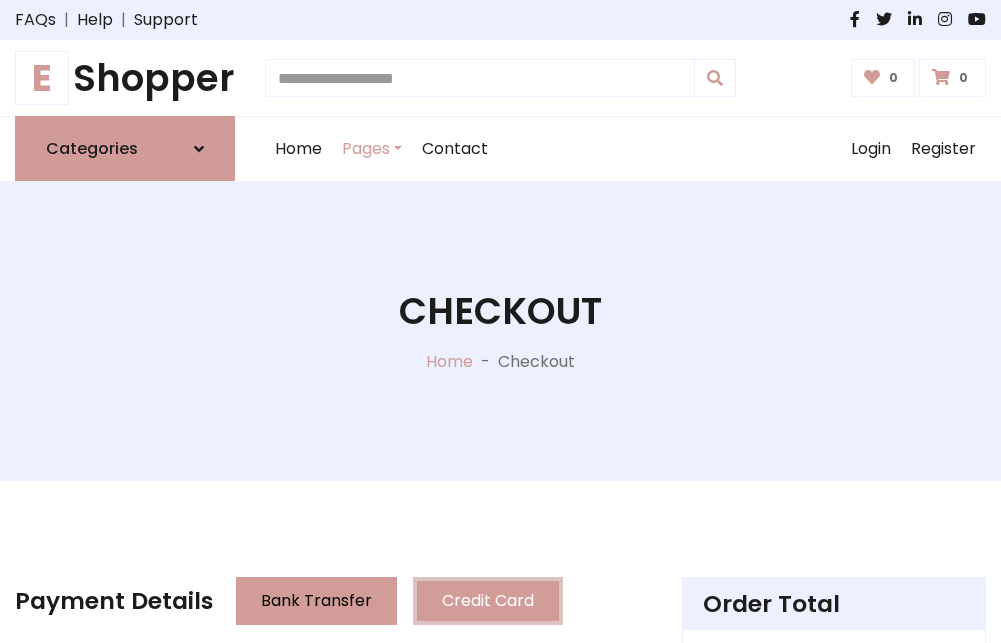 click on "E Shopper" at bounding box center (125, 78) 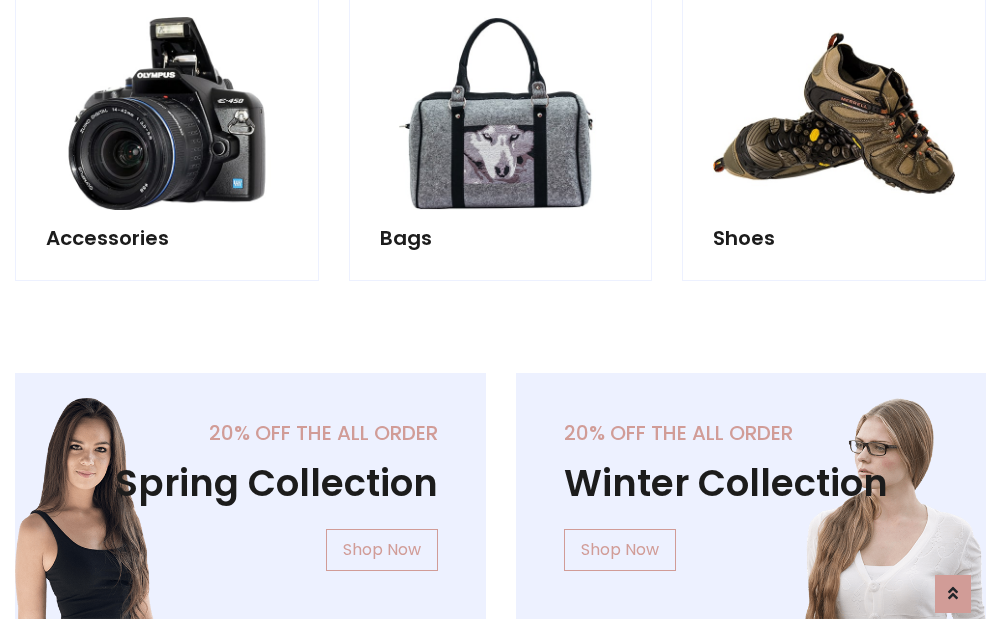 scroll, scrollTop: 770, scrollLeft: 0, axis: vertical 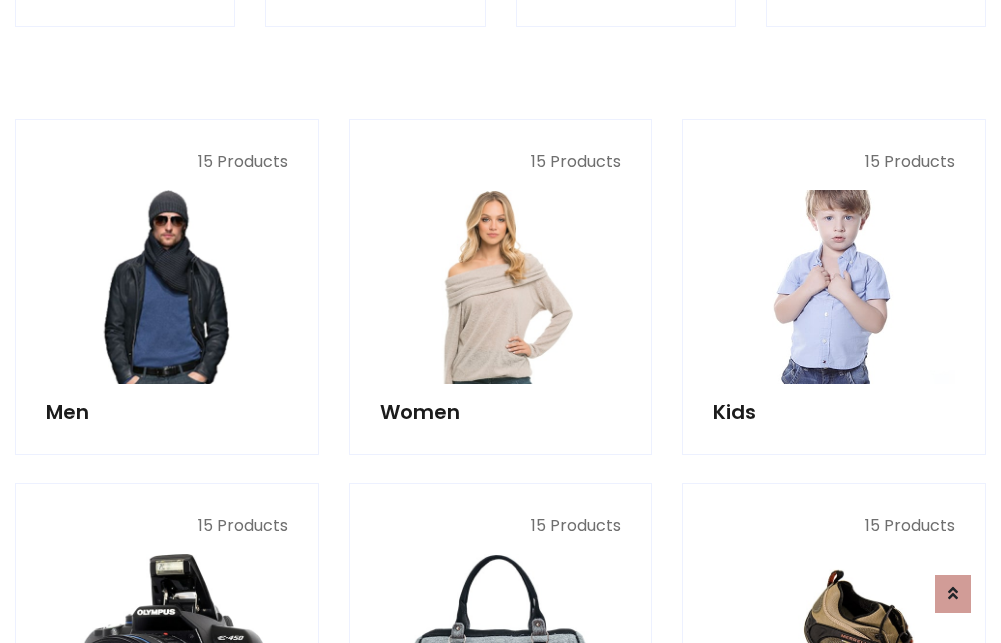 click at bounding box center [834, 287] 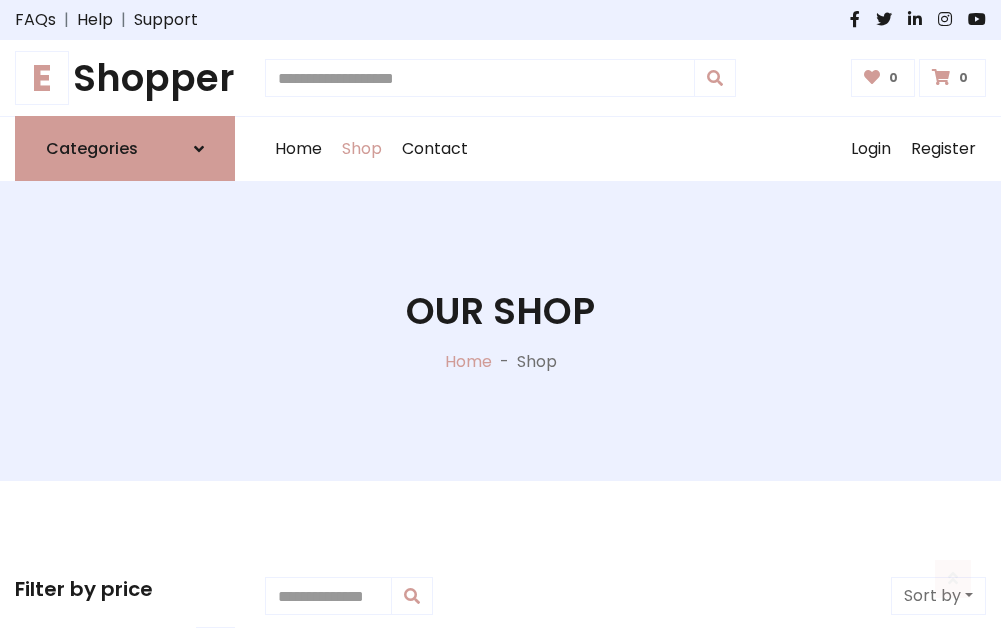 scroll, scrollTop: 549, scrollLeft: 0, axis: vertical 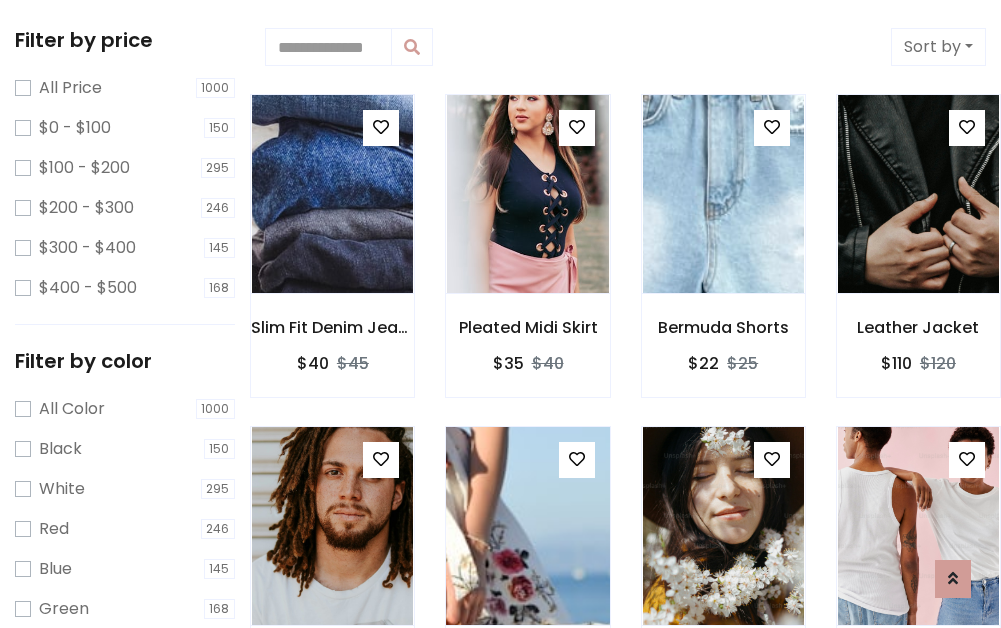 click at bounding box center [577, 459] 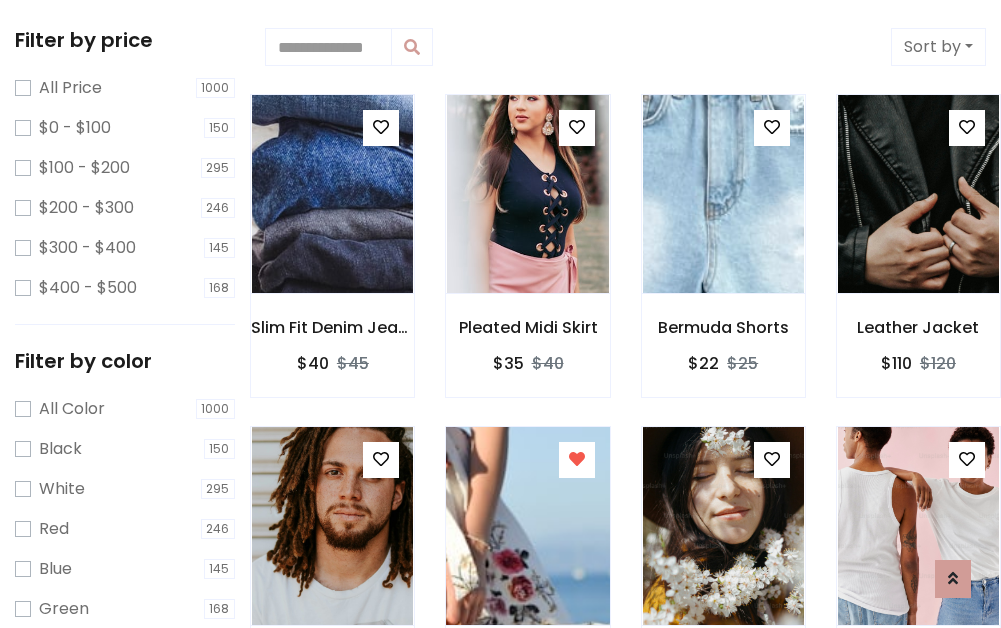 scroll, scrollTop: 978, scrollLeft: 0, axis: vertical 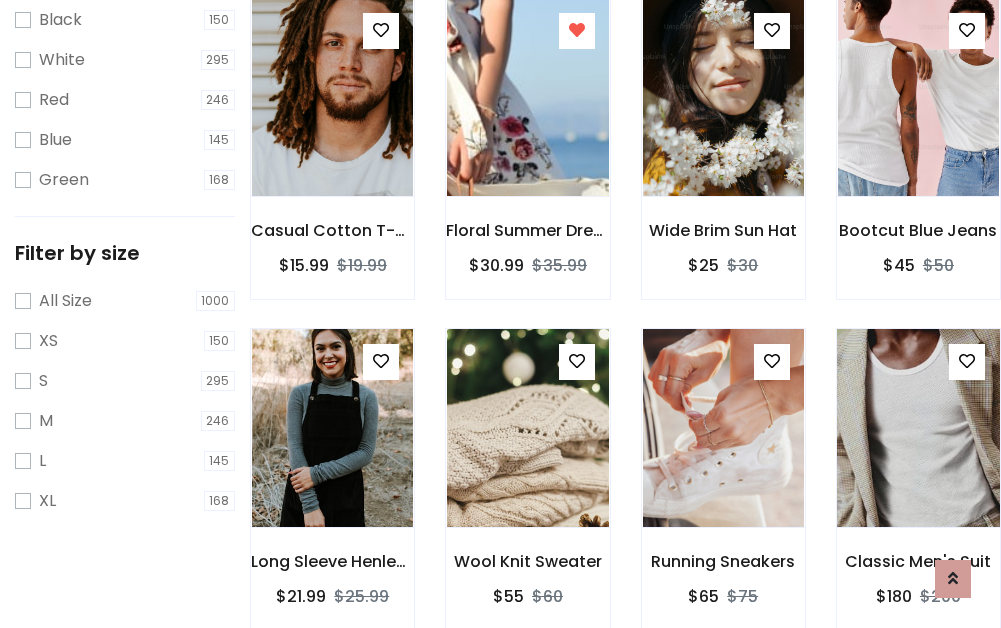 click at bounding box center [918, 428] 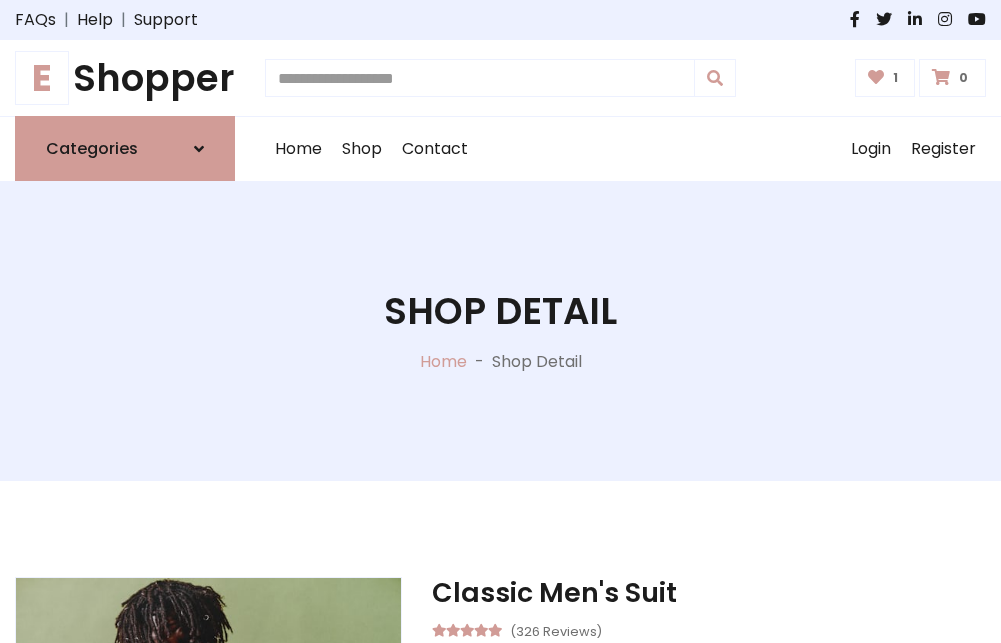 scroll, scrollTop: 262, scrollLeft: 0, axis: vertical 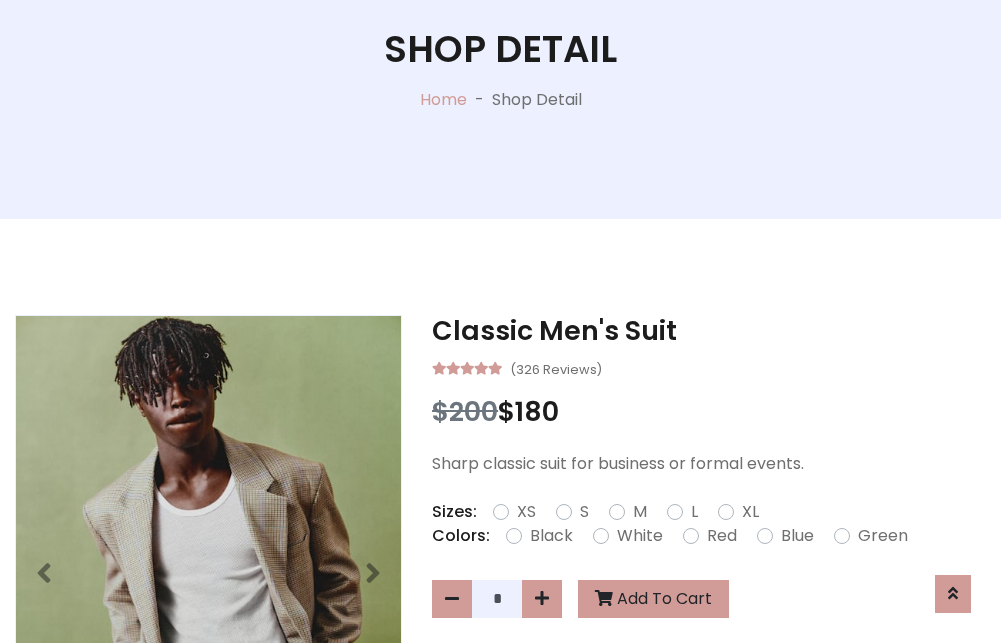 click on "XL" at bounding box center (750, 512) 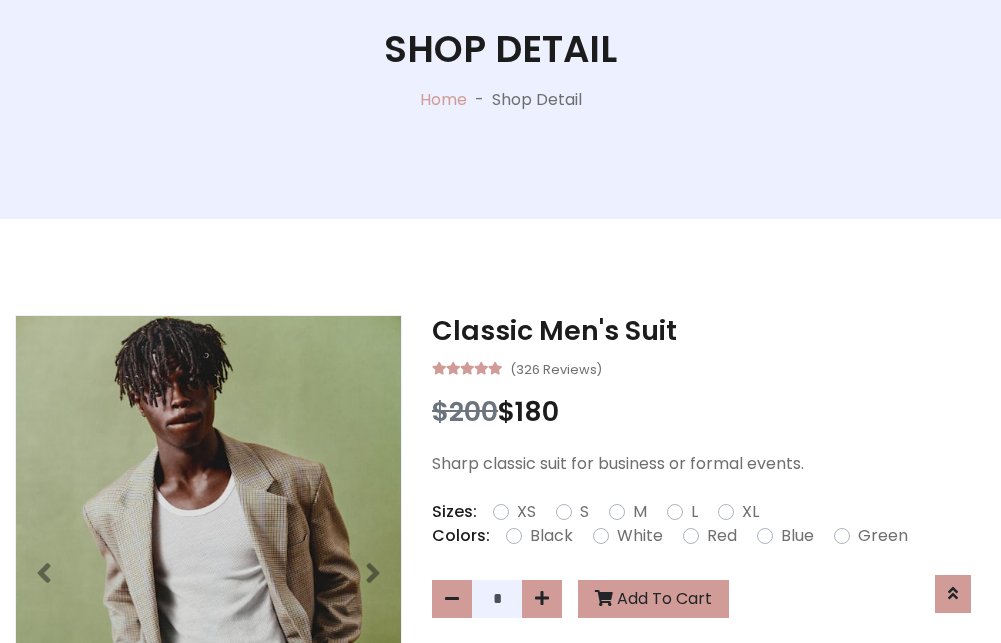 click on "Black" at bounding box center (551, 536) 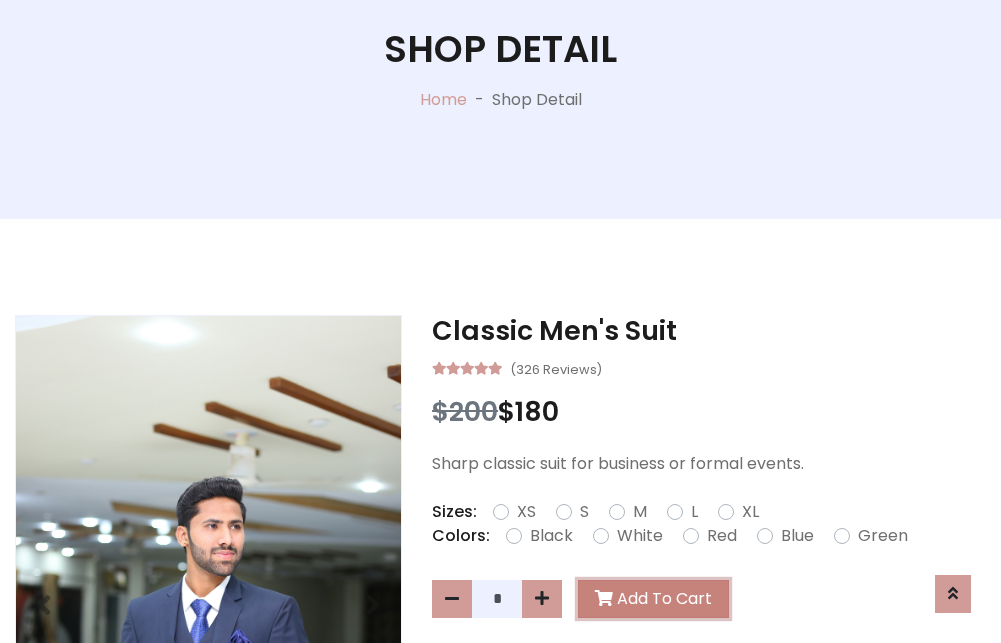 click on "Add To Cart" at bounding box center [653, 599] 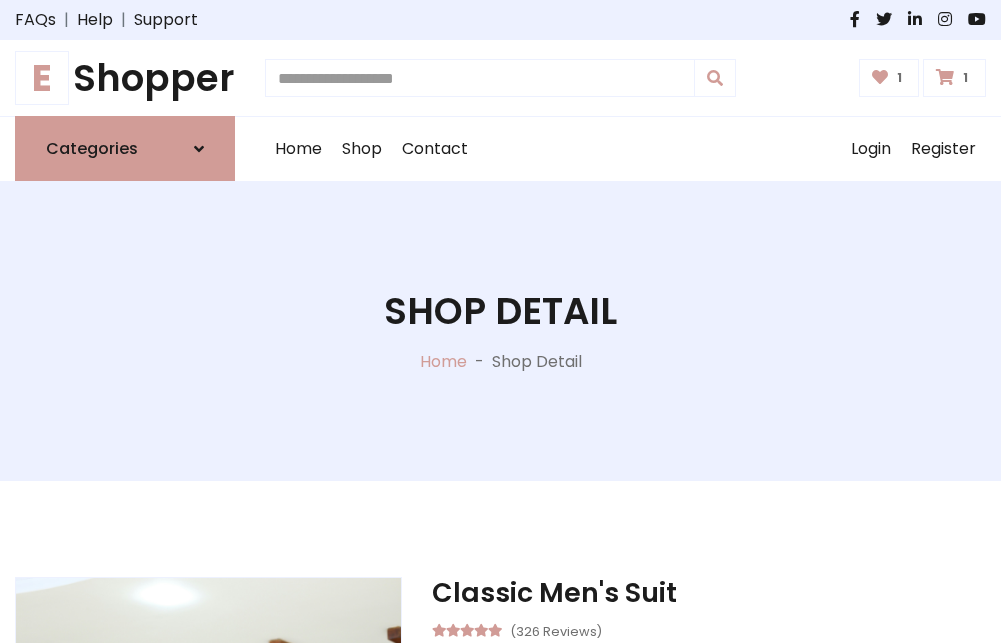 click at bounding box center (945, 77) 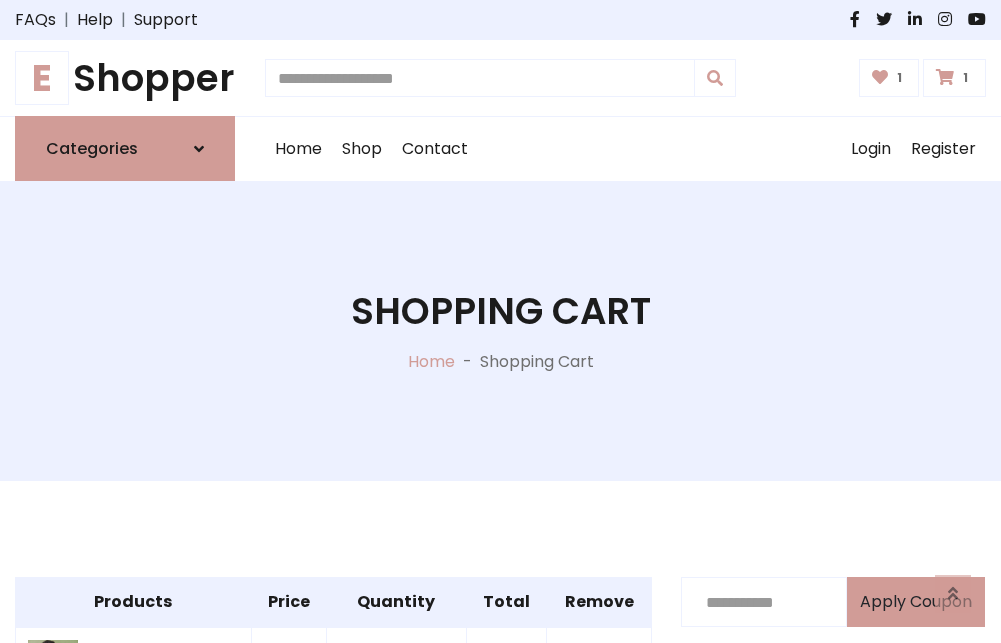 scroll, scrollTop: 570, scrollLeft: 0, axis: vertical 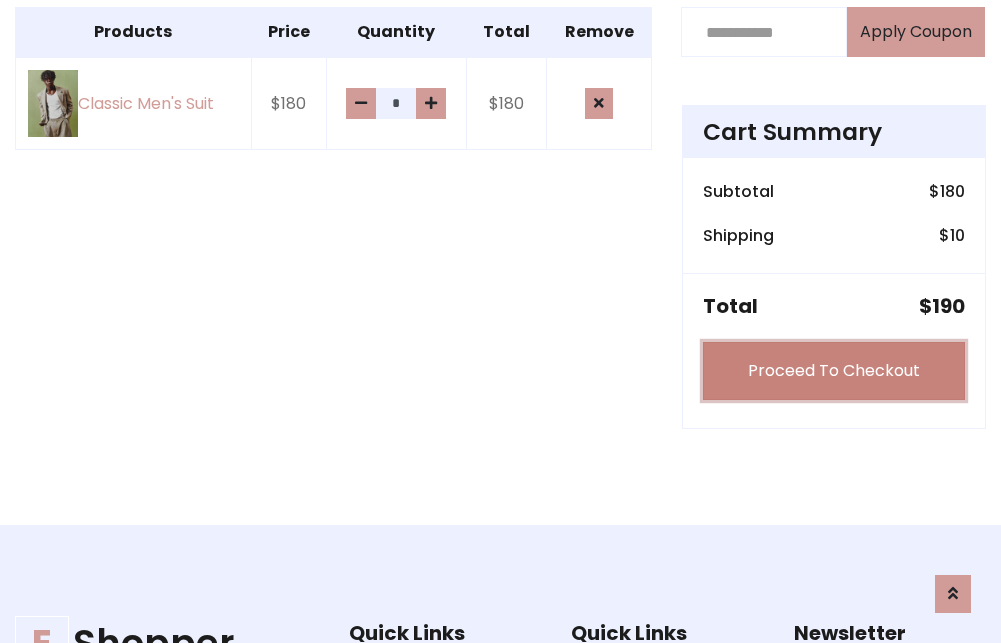 click on "Proceed To Checkout" at bounding box center (834, 371) 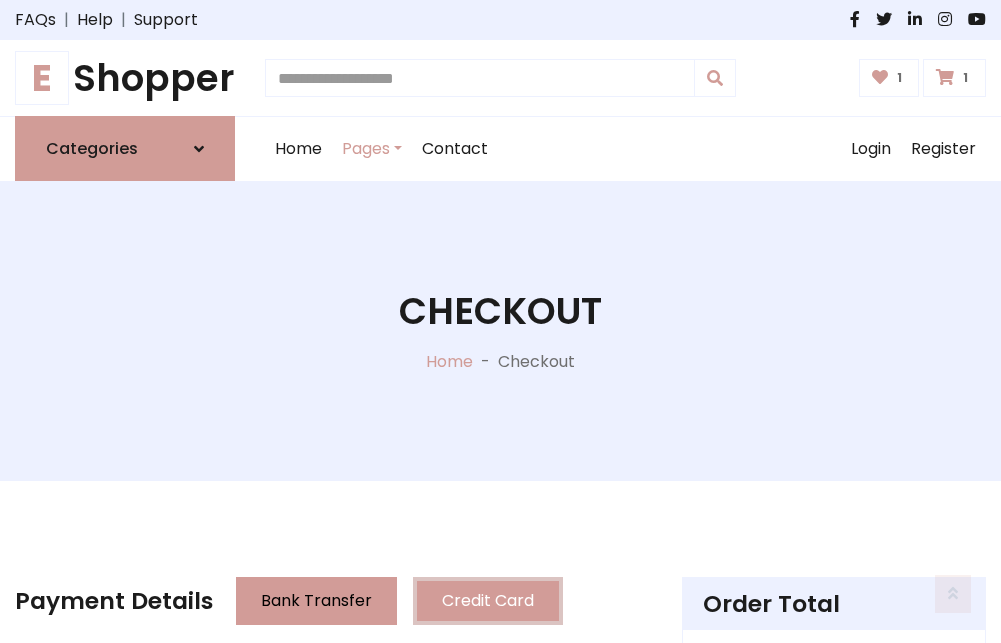 scroll, scrollTop: 201, scrollLeft: 0, axis: vertical 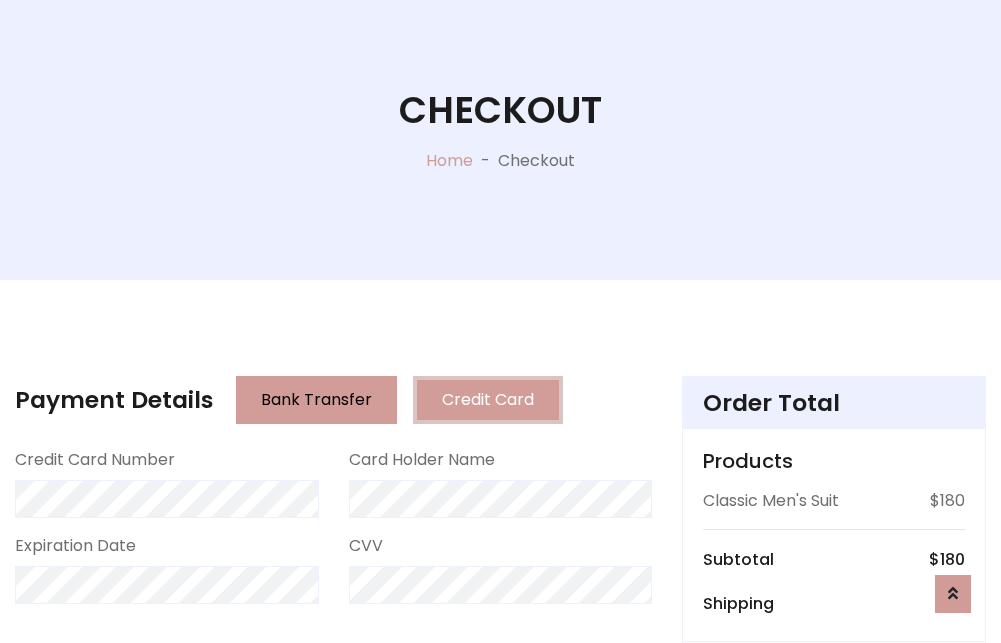 click on "Go to shipping" at bounding box center (834, 817) 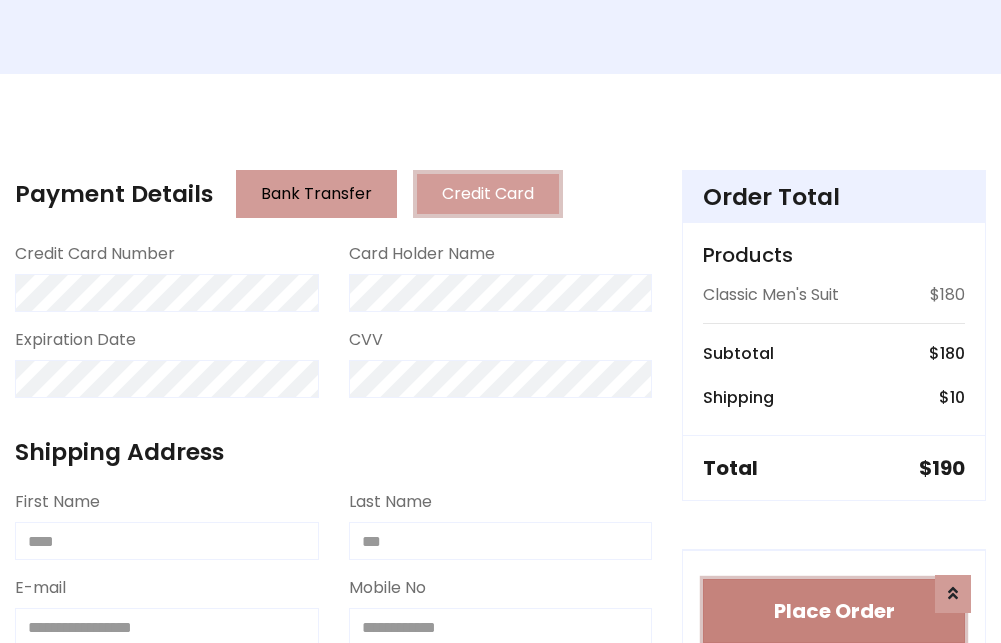 type 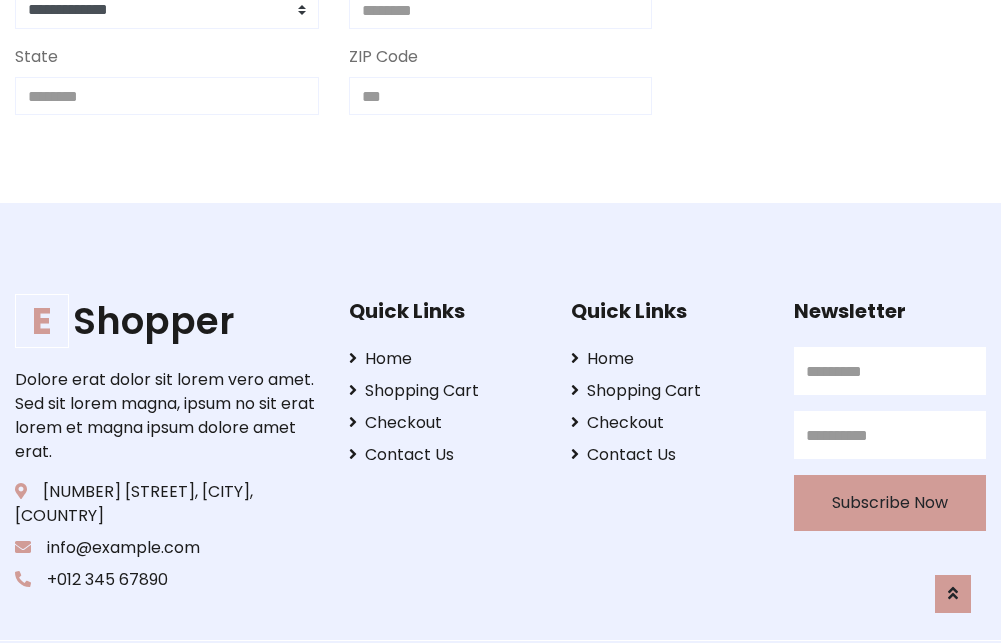 scroll, scrollTop: 713, scrollLeft: 0, axis: vertical 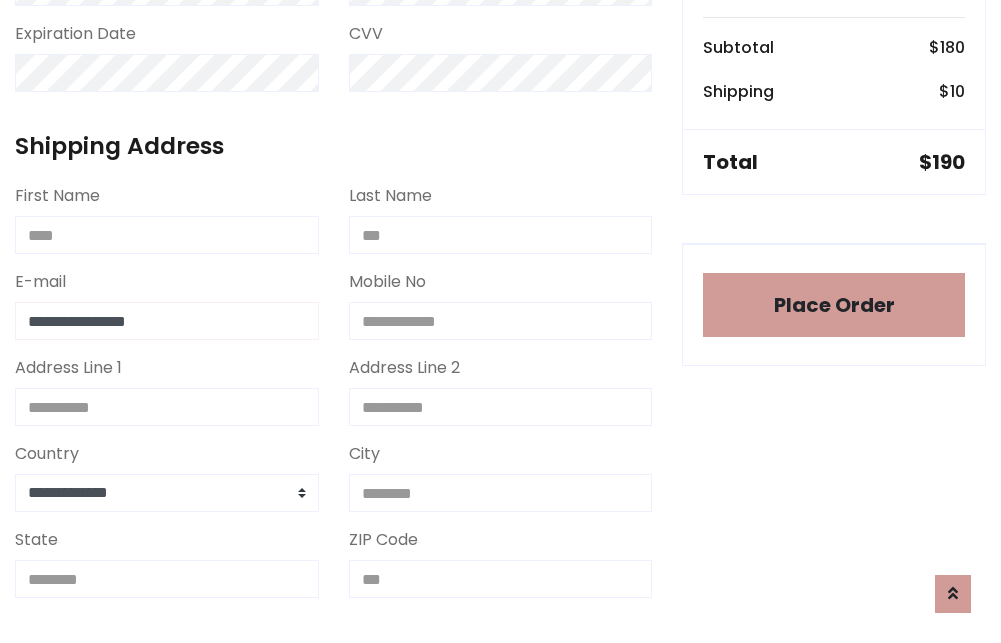 type on "**********" 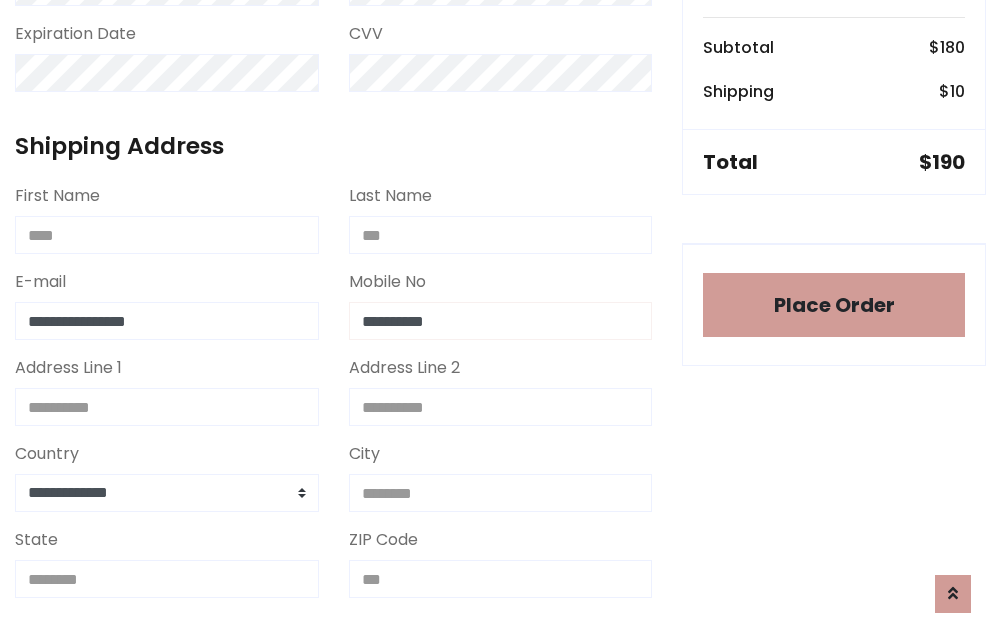 scroll, scrollTop: 573, scrollLeft: 0, axis: vertical 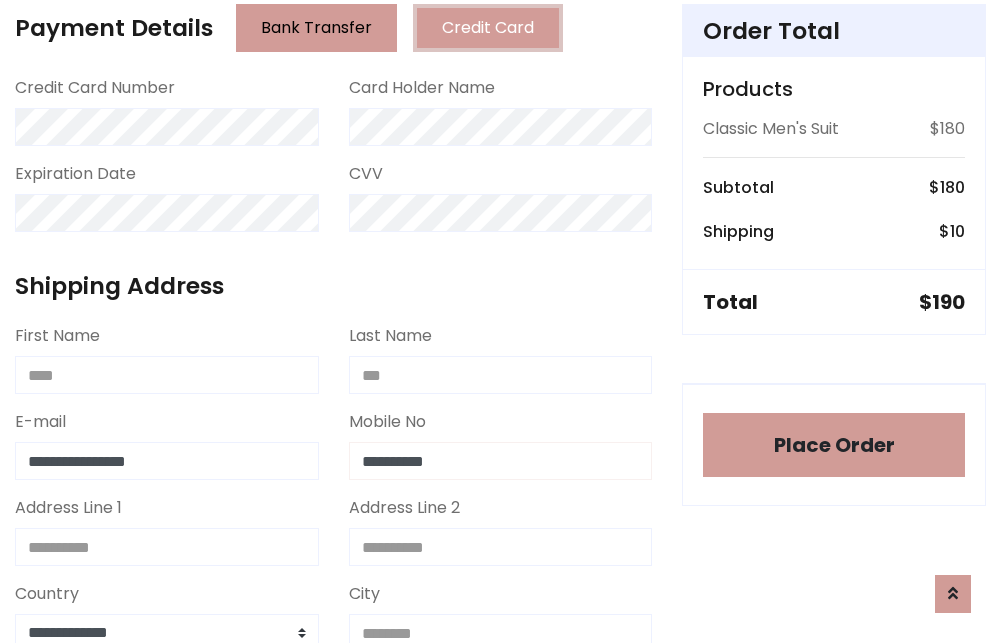 type on "**********" 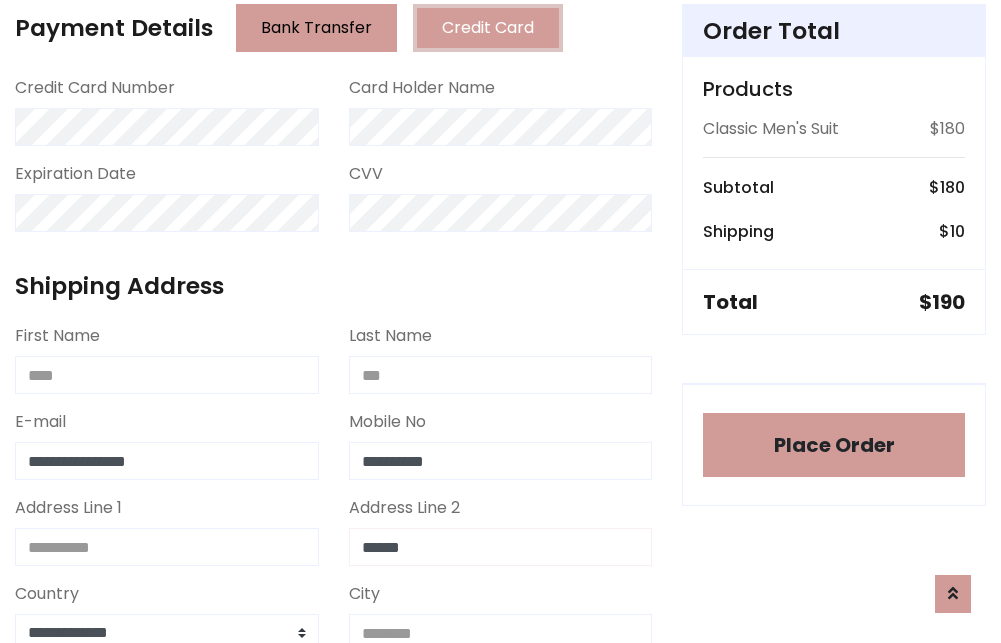 type on "******" 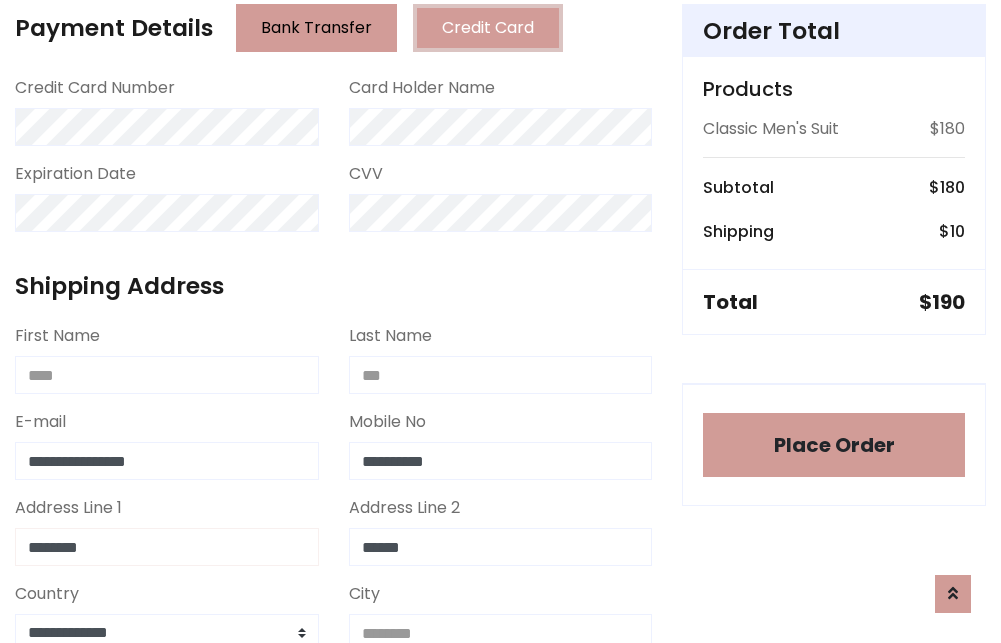type on "********" 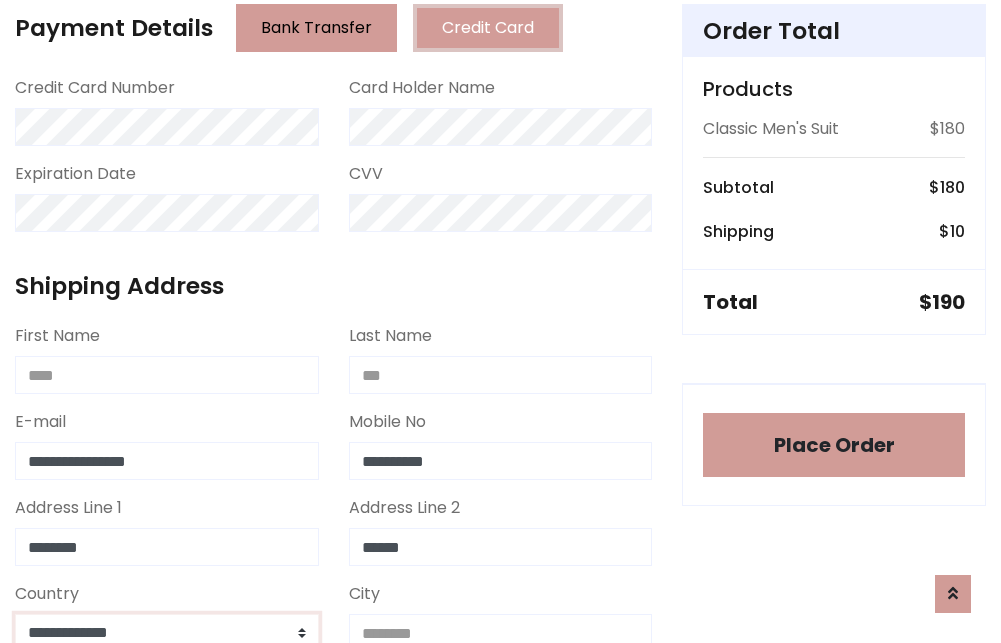 select on "*******" 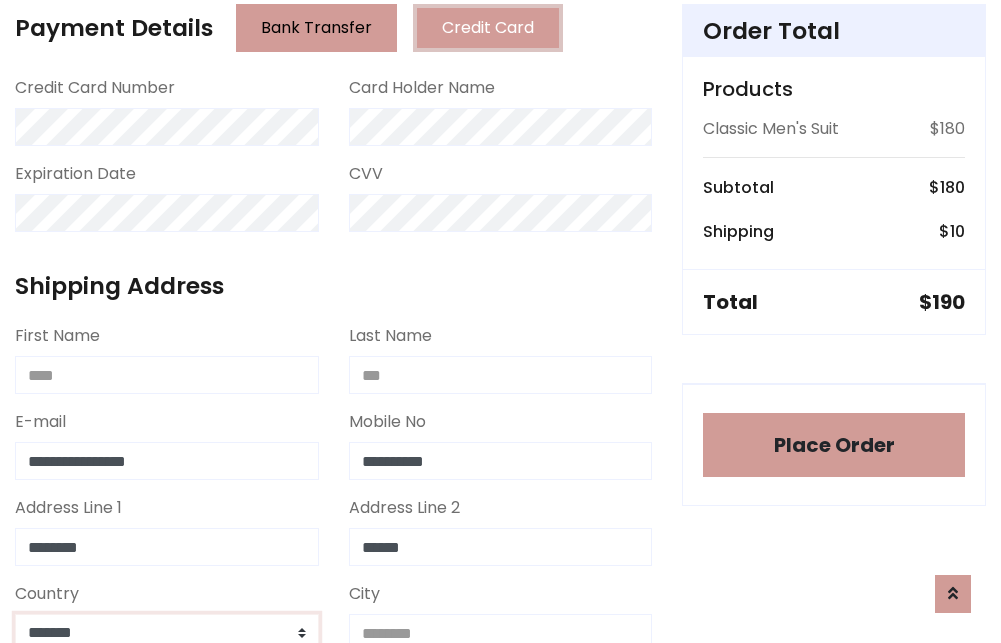 scroll, scrollTop: 583, scrollLeft: 0, axis: vertical 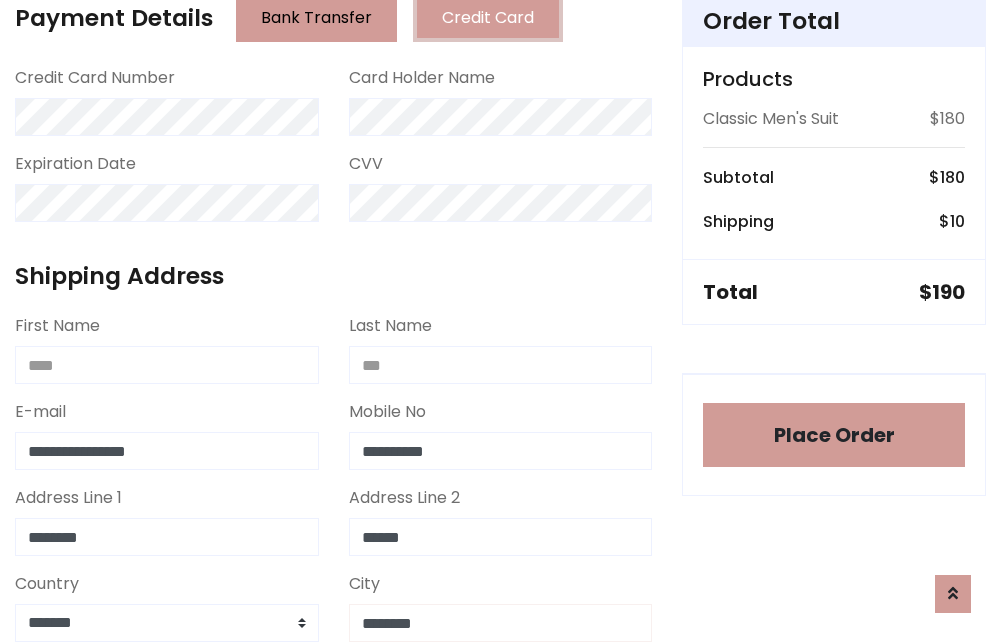 type on "********" 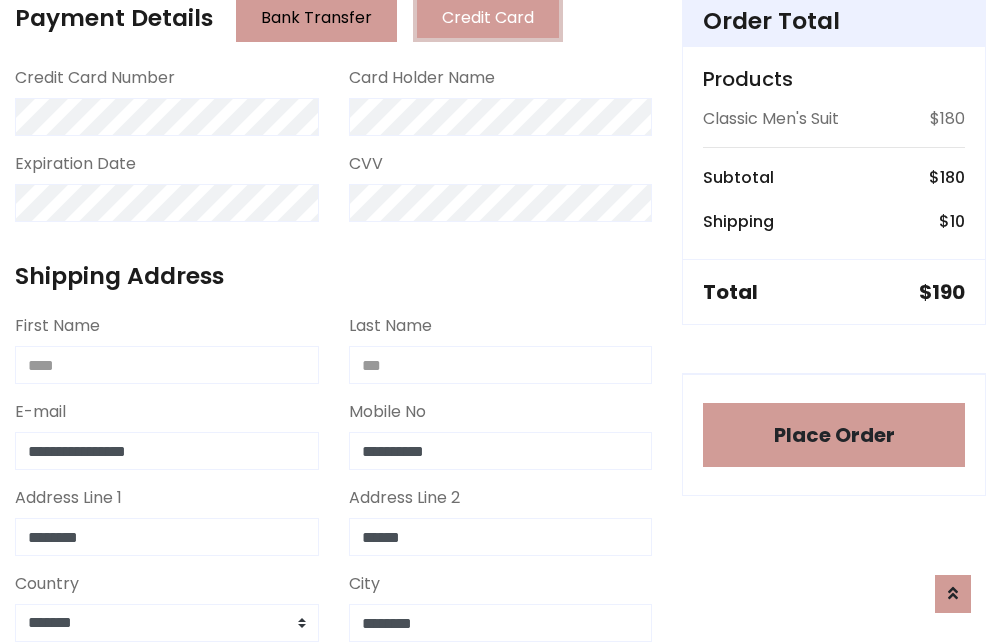 scroll, scrollTop: 971, scrollLeft: 0, axis: vertical 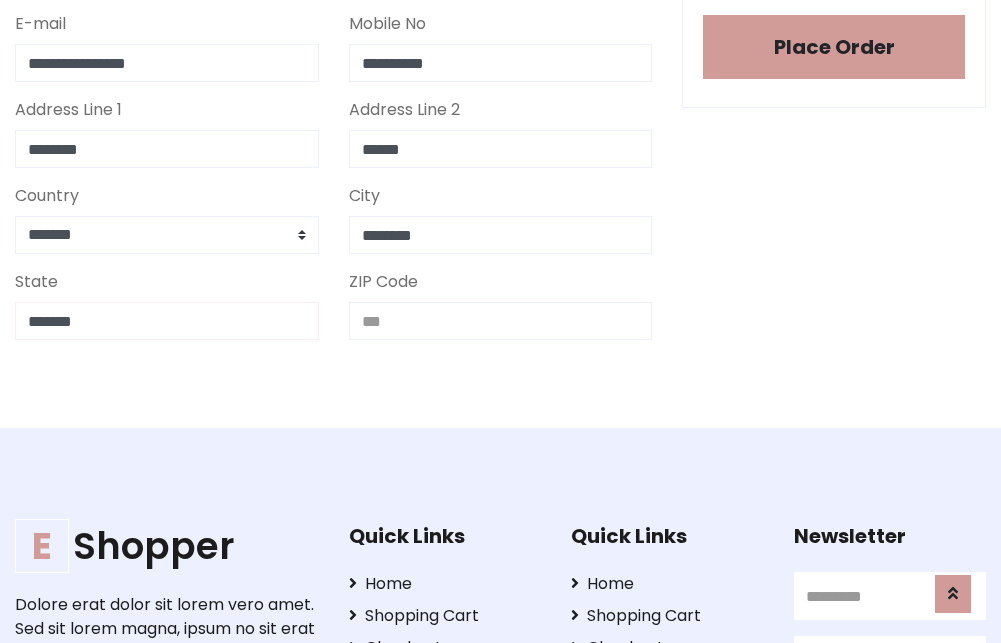 type on "*******" 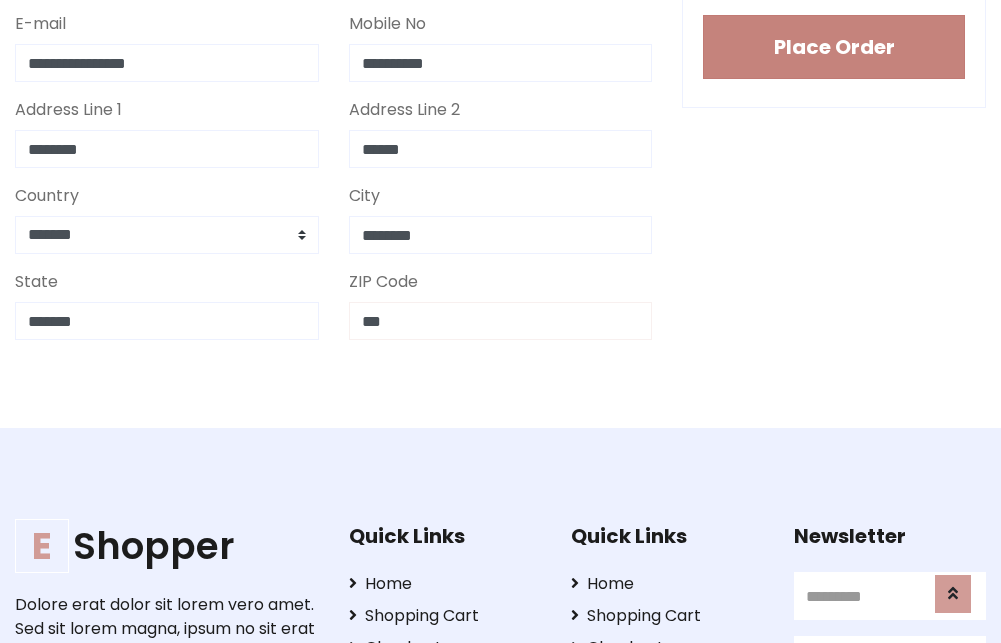 type on "***" 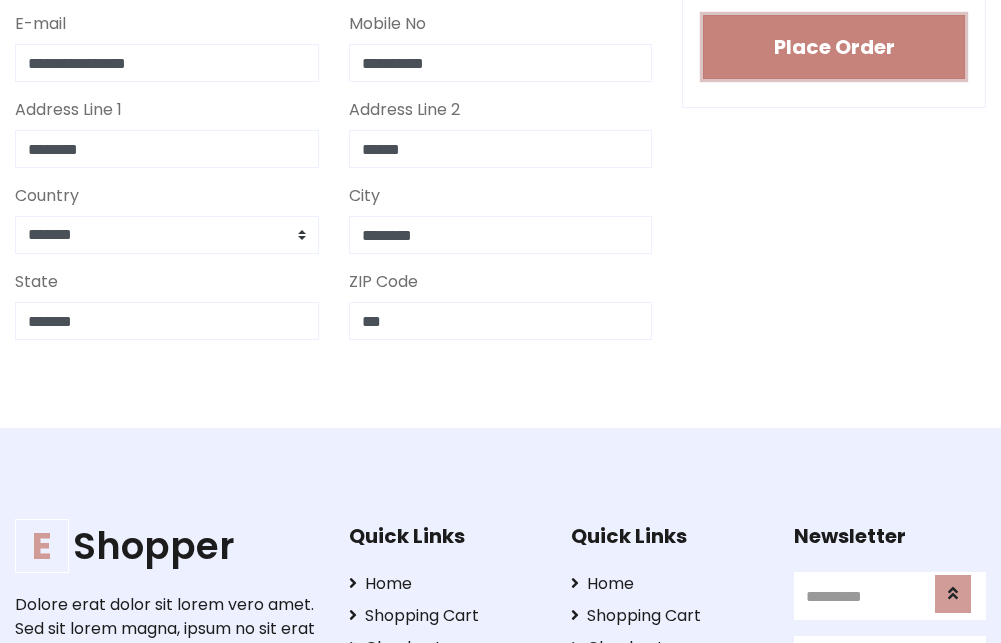 click on "Place Order" at bounding box center [834, 47] 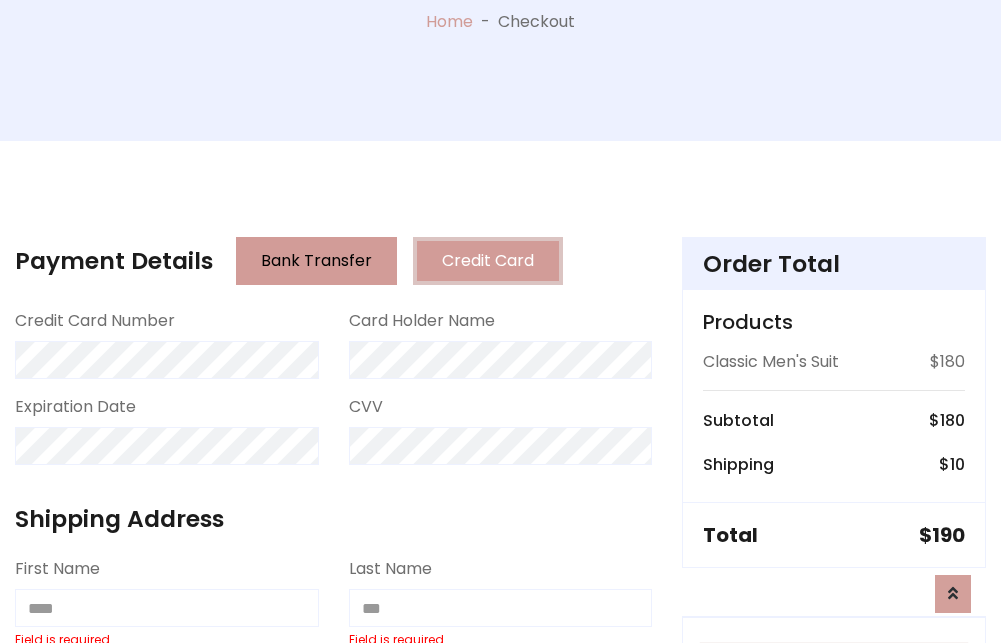 scroll, scrollTop: 0, scrollLeft: 0, axis: both 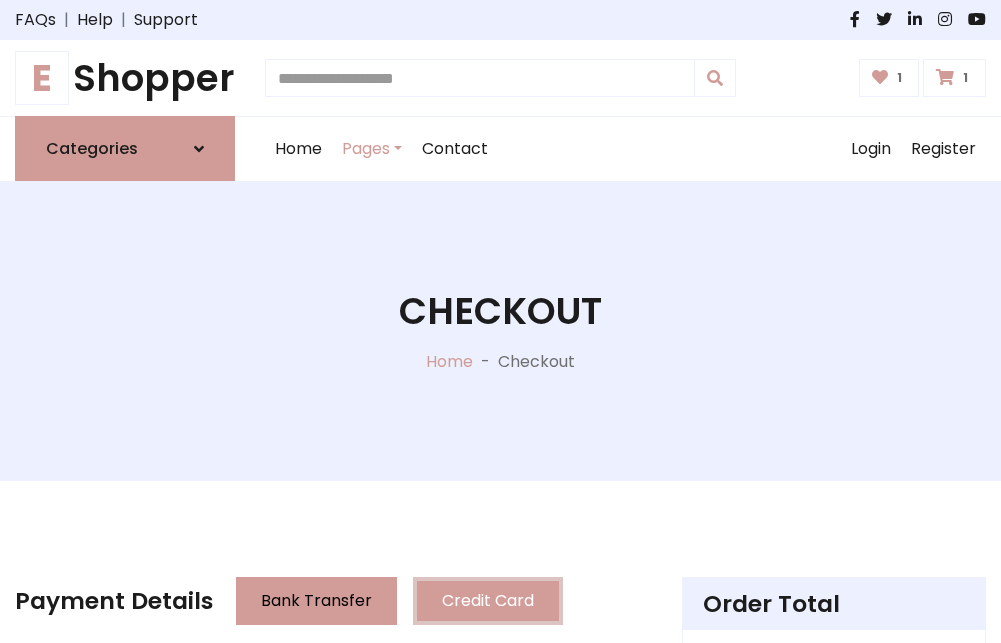 click on "E" at bounding box center (42, 78) 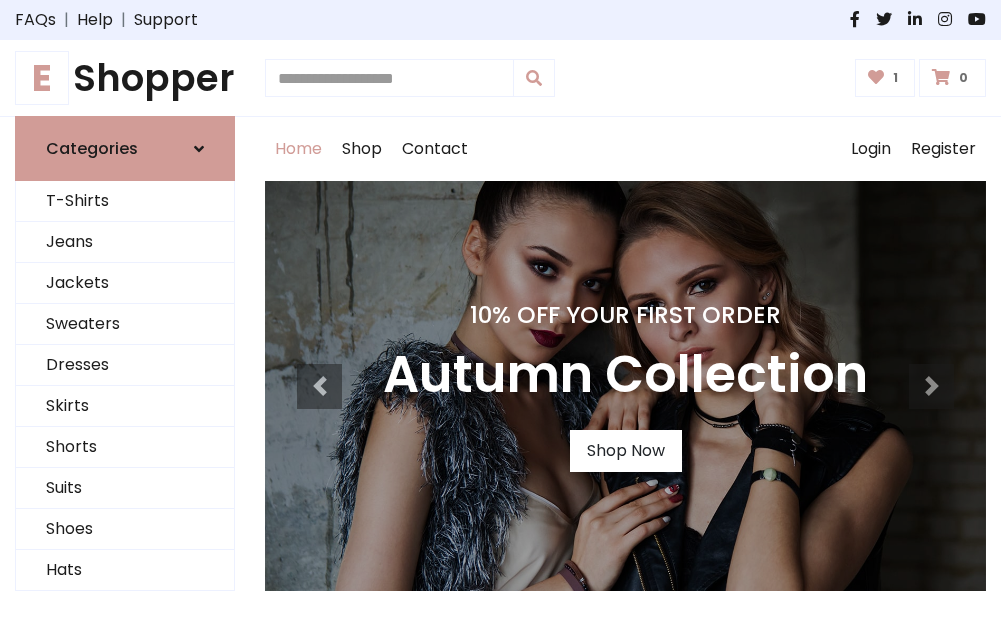 scroll, scrollTop: 0, scrollLeft: 0, axis: both 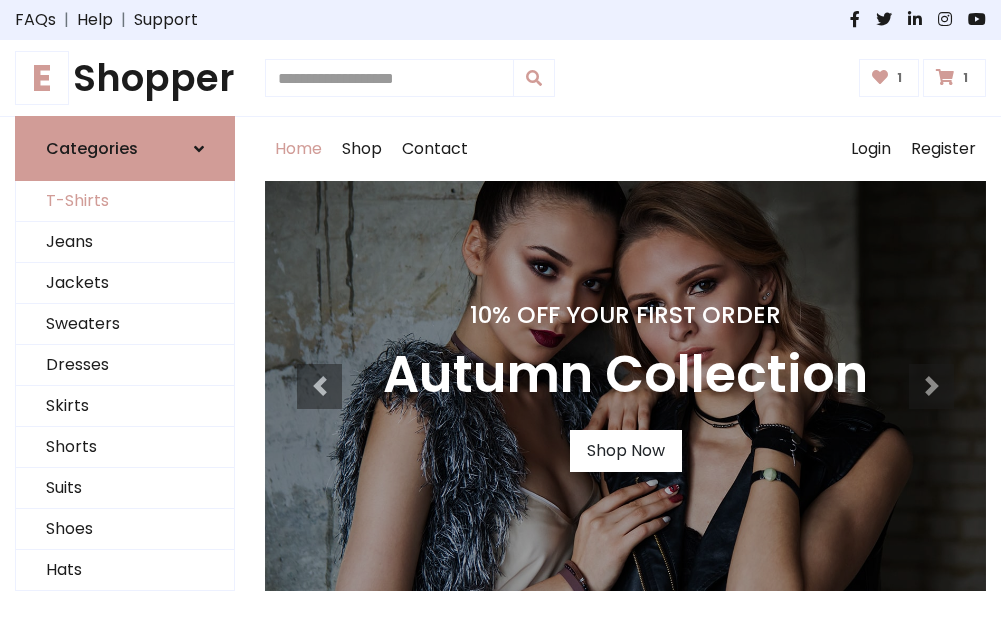 click on "T-Shirts" at bounding box center (125, 201) 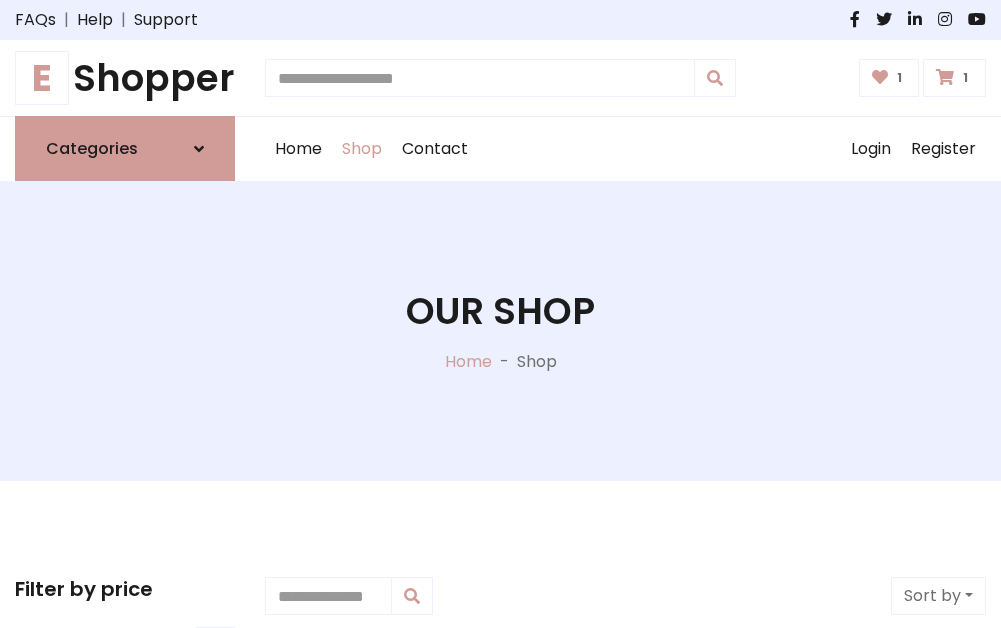 scroll, scrollTop: 0, scrollLeft: 0, axis: both 